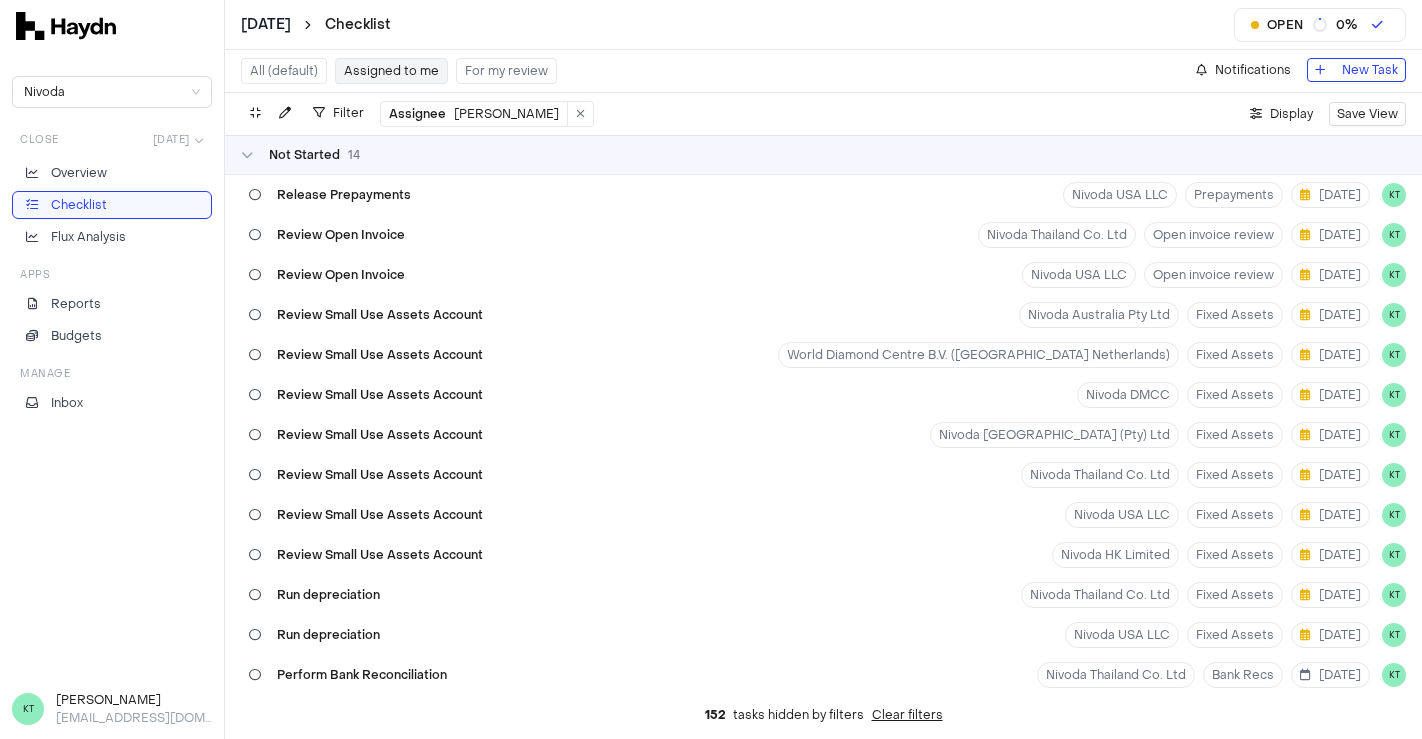 scroll, scrollTop: 0, scrollLeft: 0, axis: both 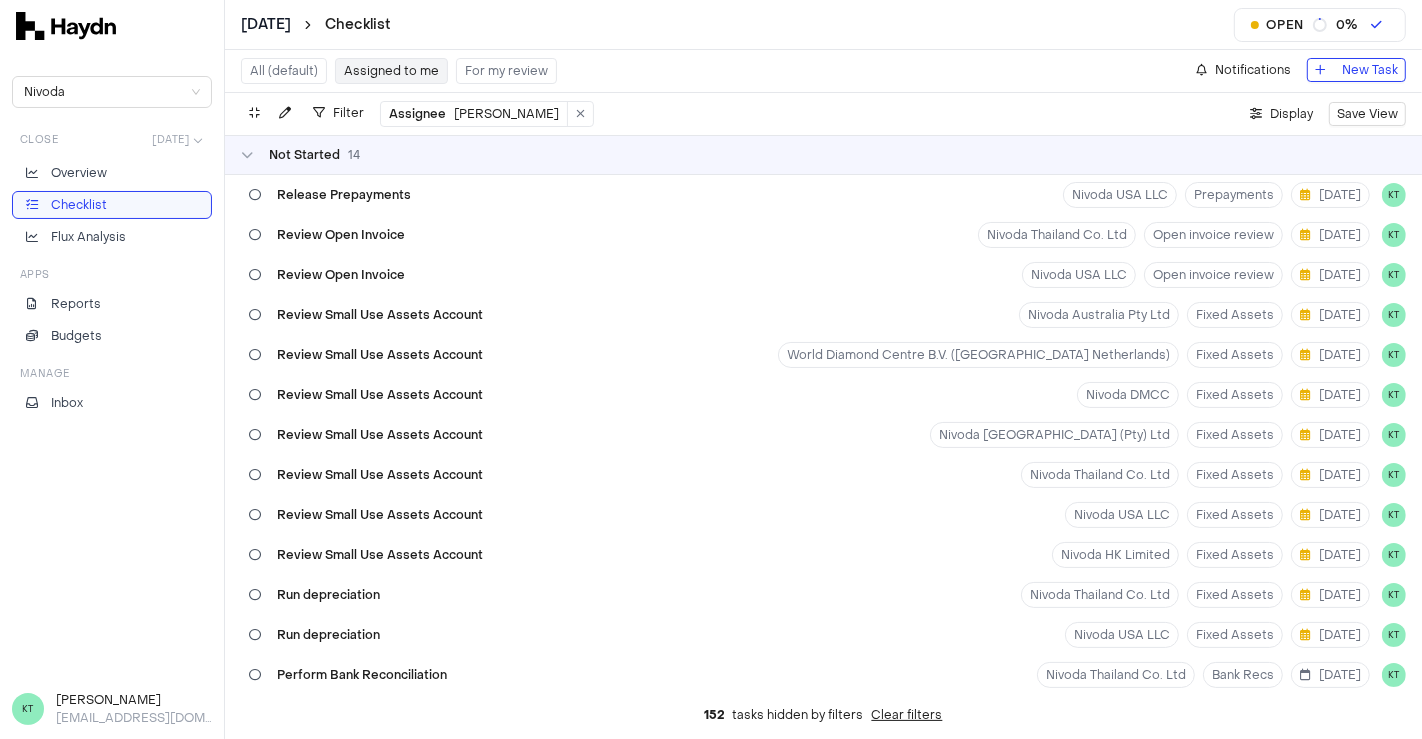 type 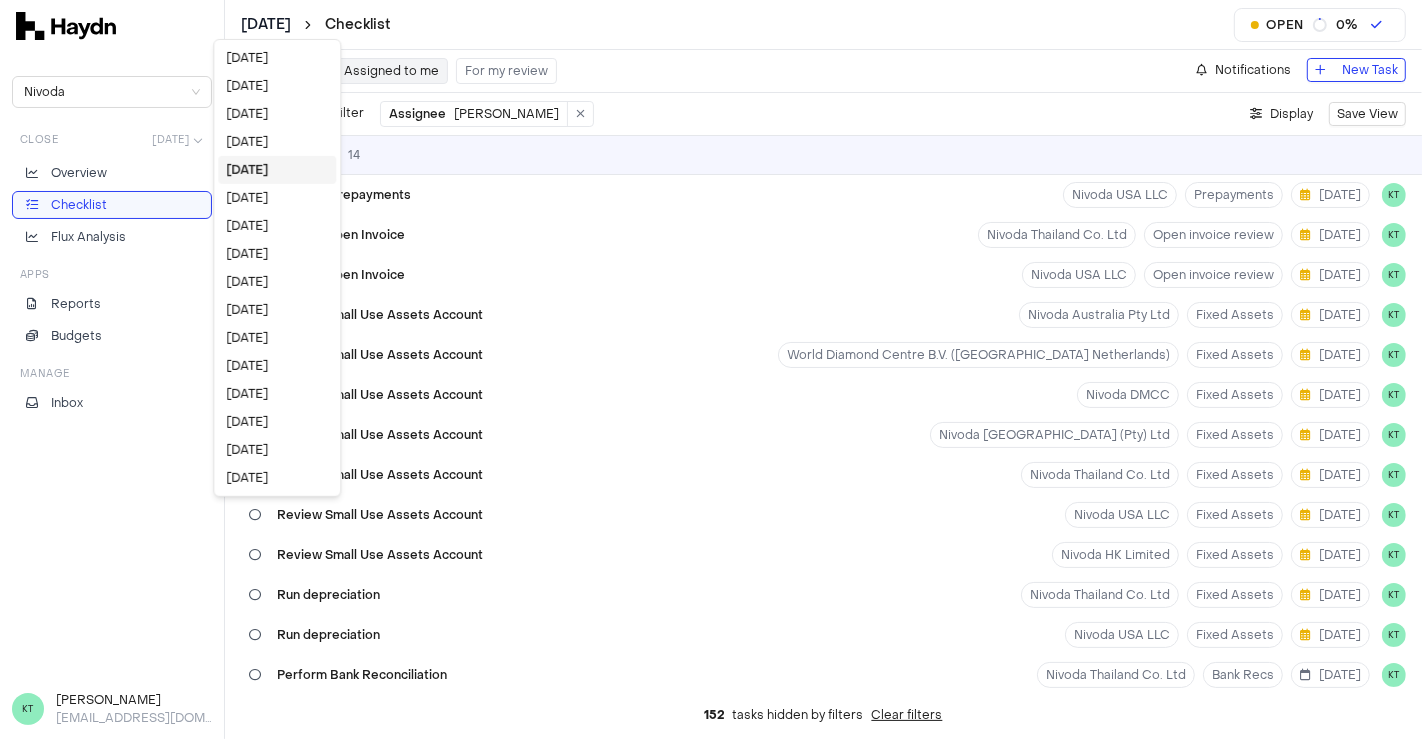 click on "[DATE] Checklist Open 0 % Nivoda Close [DATE] Overview Checklist Flux Analysis Apps Reports Budgets Manage Inbox KT Kriti Tiwari [EMAIL_ADDRESS][DOMAIN_NAME] All   (default) Assigned to me   For my review   Notifications New Task Filter Assignee [PERSON_NAME] . Display Save View Not Started 14 Release Prepayments Nivoda USA LLC Prepayments [DATE] KT Review Open Invoice Nivoda Thailand Co. Ltd Open invoice review [DATE] KT Review Open Invoice Nivoda USA LLC Open invoice review [DATE] KT Review Small Use Assets Account Nivoda Australia Pty Ltd Fixed Assets [DATE] KT Review Small Use Assets Account World Diamond Centre B.V. (Nivoda Netherlands) Fixed Assets [DATE] KT Review Small Use Assets Account Nivoda DMCC Fixed Assets [DATE] KT Review Small Use Assets Account Nivoda [GEOGRAPHIC_DATA] (Pty) Ltd Fixed Assets [DATE] KT Review Small Use Assets Account Nivoda Thailand Co. Ltd Fixed Assets [DATE] KT Review Small Use Assets Account Nivoda USA LLC Fixed Assets [DATE] KT Review Small Use Assets Account Nivoda HK Limited [DATE]" at bounding box center [711, 369] 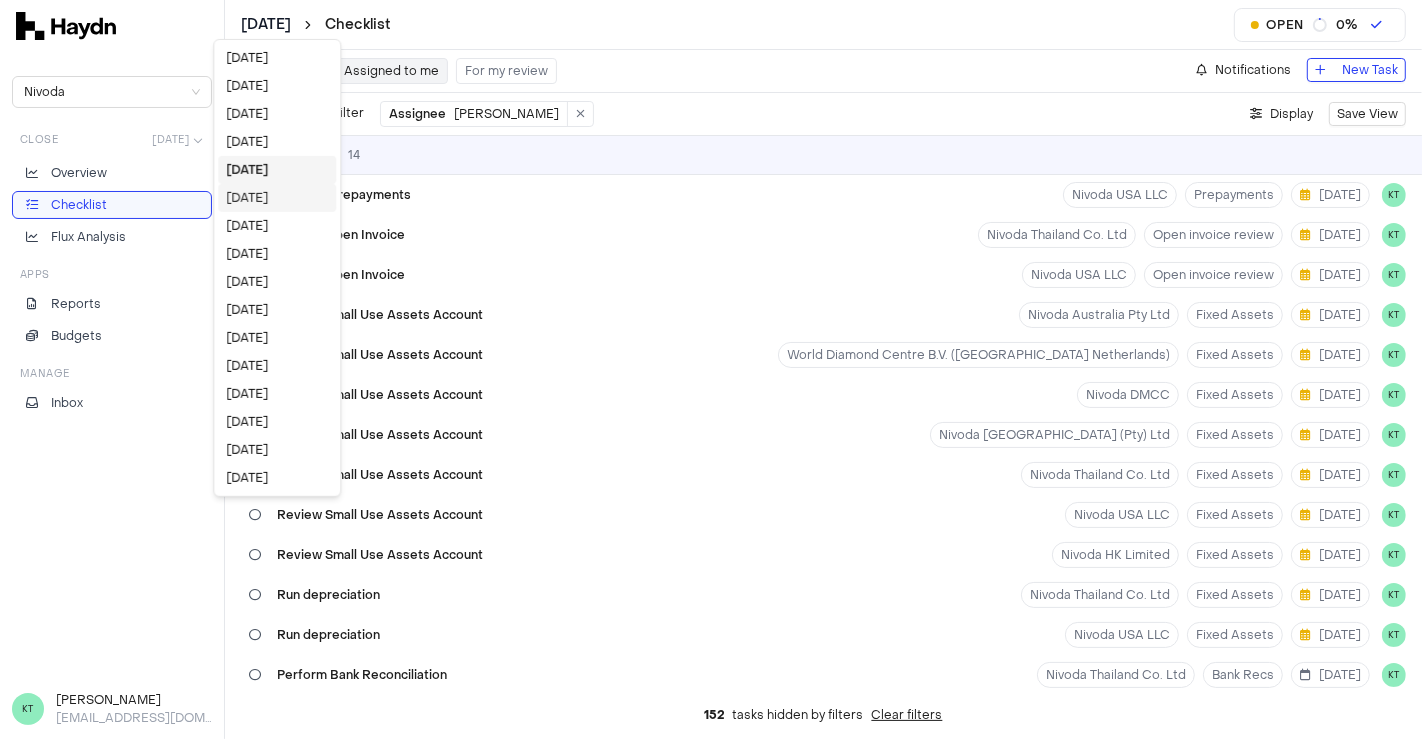 click on "[DATE]" at bounding box center (277, 198) 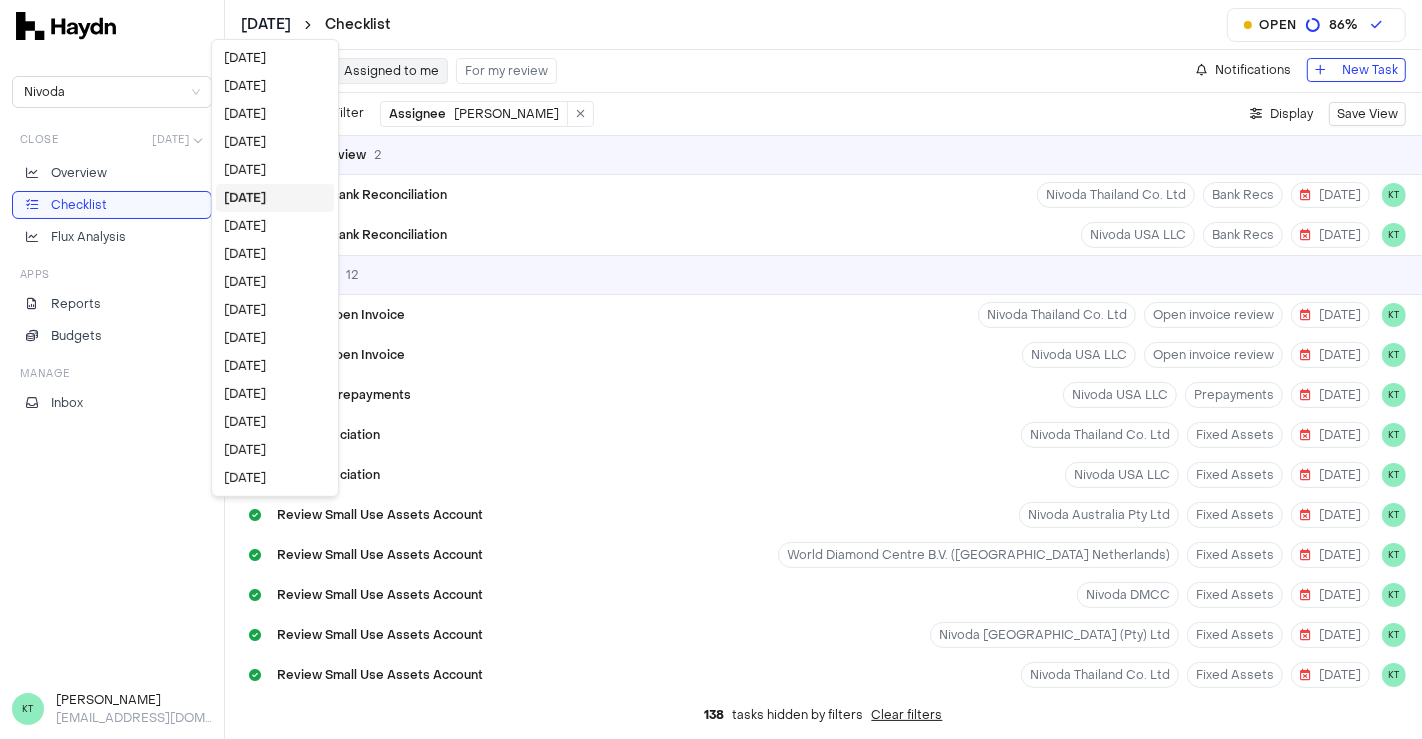 click on "[DATE] Checklist Open 86 % Nivoda Close [DATE] Overview Checklist Flux Analysis Apps Reports Budgets Manage Inbox KT Kriti Tiwari [EMAIL_ADDRESS][DOMAIN_NAME] All   (default) Assigned to me   For my review   Notifications New Task Filter Assignee [PERSON_NAME] . Display Save View Pending Review 2 Perform Bank Reconciliation Nivoda Thailand Co. Ltd Bank Recs [DATE] KT Perform Bank Reconciliation Nivoda USA LLC Bank Recs [DATE] KT Completed 12 Review Open Invoice Nivoda Thailand Co. Ltd Open invoice review [DATE] KT Review Open Invoice Nivoda USA LLC Open invoice review [DATE] KT Release Prepayments Nivoda USA LLC Prepayments [DATE] KT Run depreciation Nivoda Thailand Co. Ltd Fixed Assets [DATE] KT Run depreciation Nivoda USA LLC Fixed Assets [DATE] KT Review Small Use Assets Account Nivoda Australia Pty Ltd Fixed Assets [DATE] KT Review Small Use Assets Account World Diamond Centre B.V. (Nivoda Netherlands) Fixed Assets [DATE] KT Review Small Use Assets Account Nivoda DMCC Fixed Assets [DATE] KT Fixed Assets [DATE] KT" at bounding box center [711, 369] 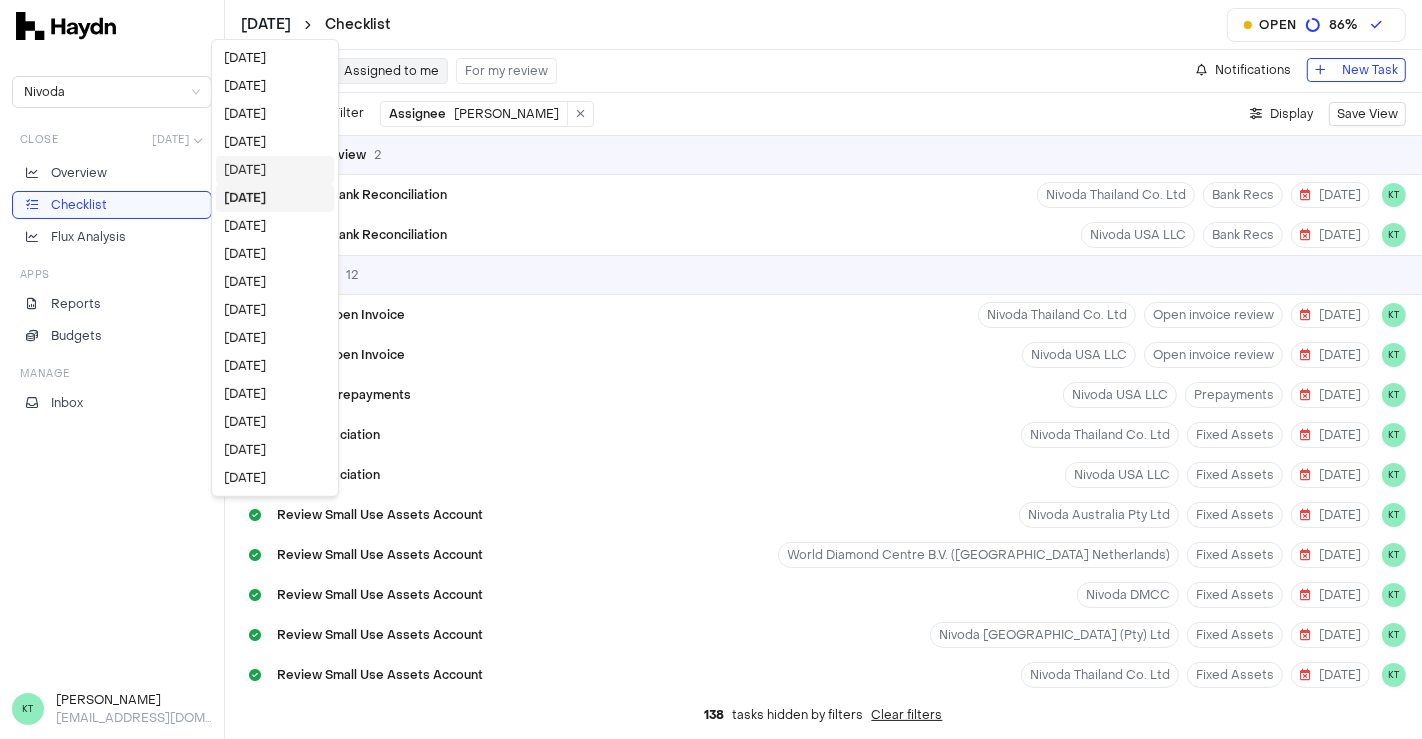 click on "[DATE]" at bounding box center (275, 170) 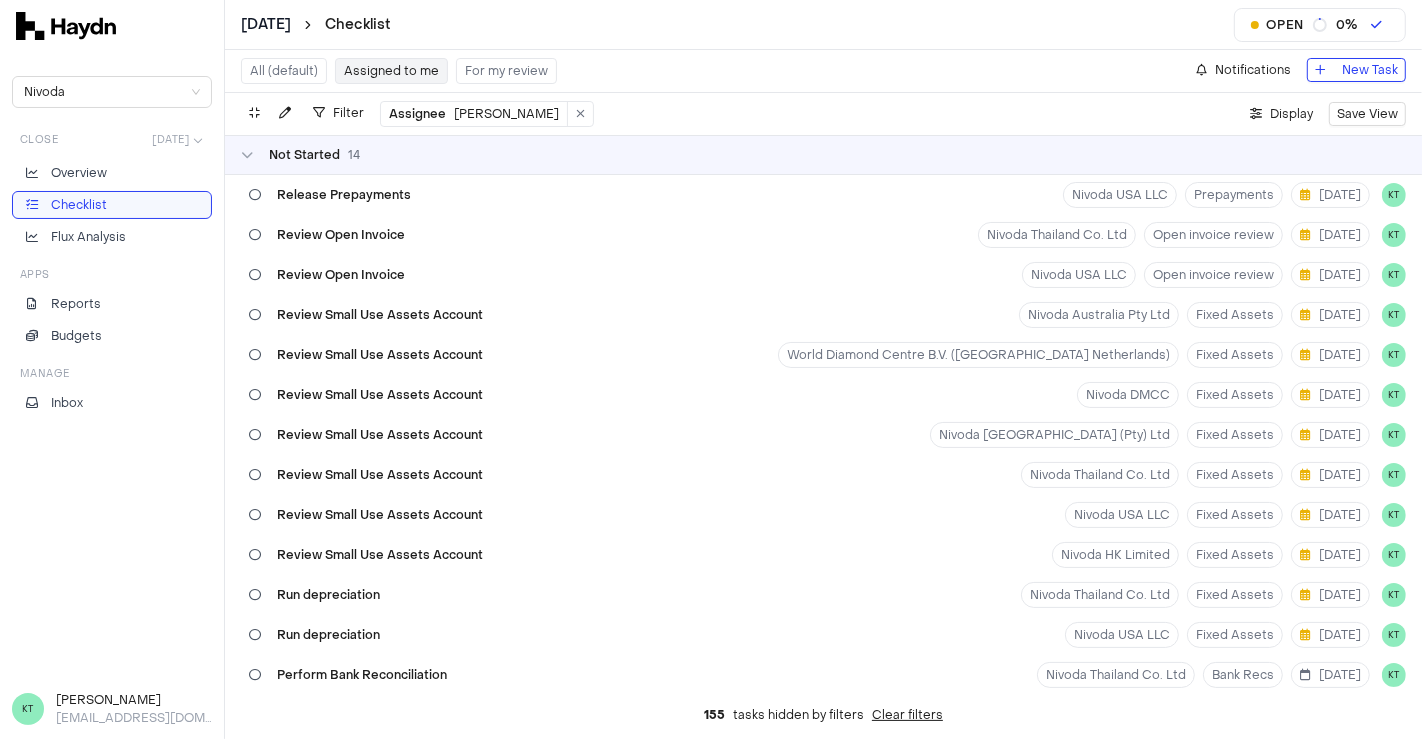 click on "Nivoda Close [DATE] Overview Checklist Flux Analysis Apps Reports Budgets Manage Inbox" at bounding box center (112, 365) 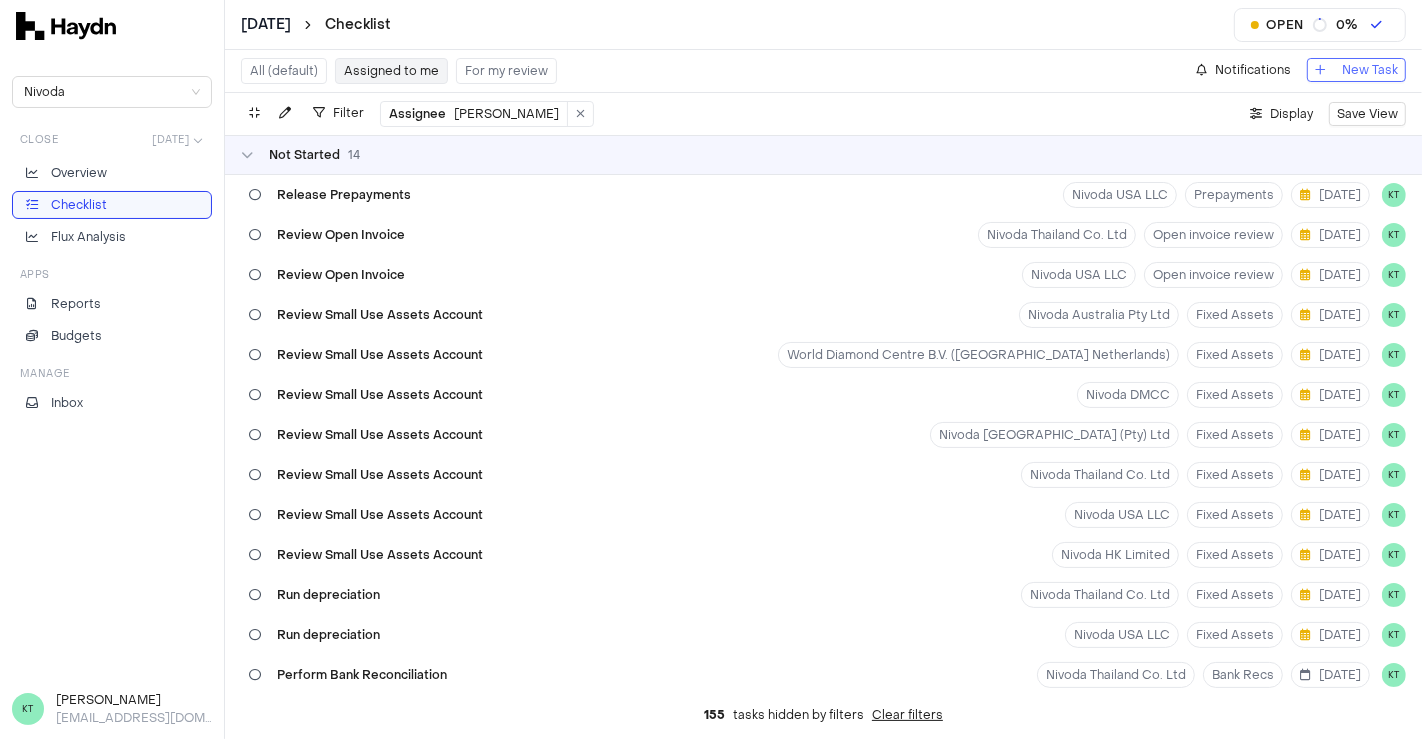 click on "New Task" at bounding box center [1370, 70] 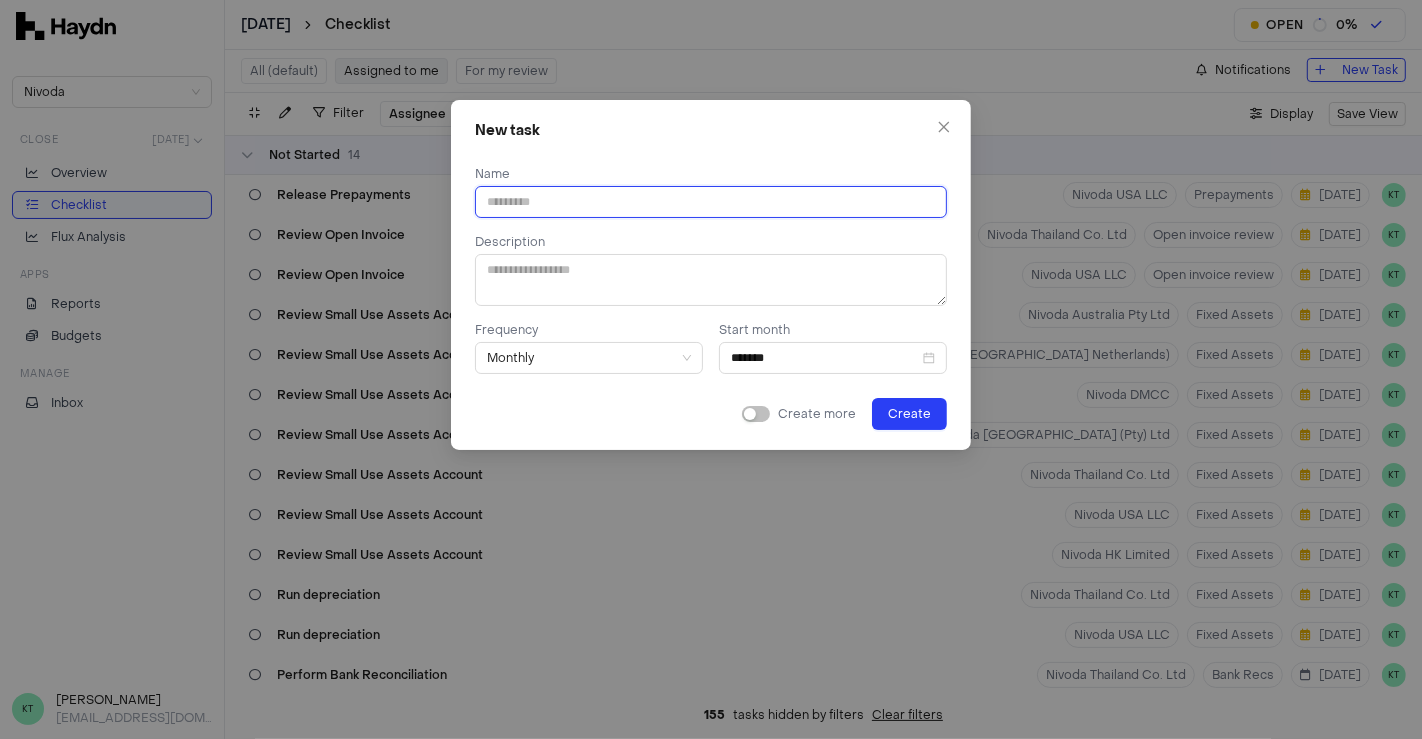click at bounding box center (711, 202) 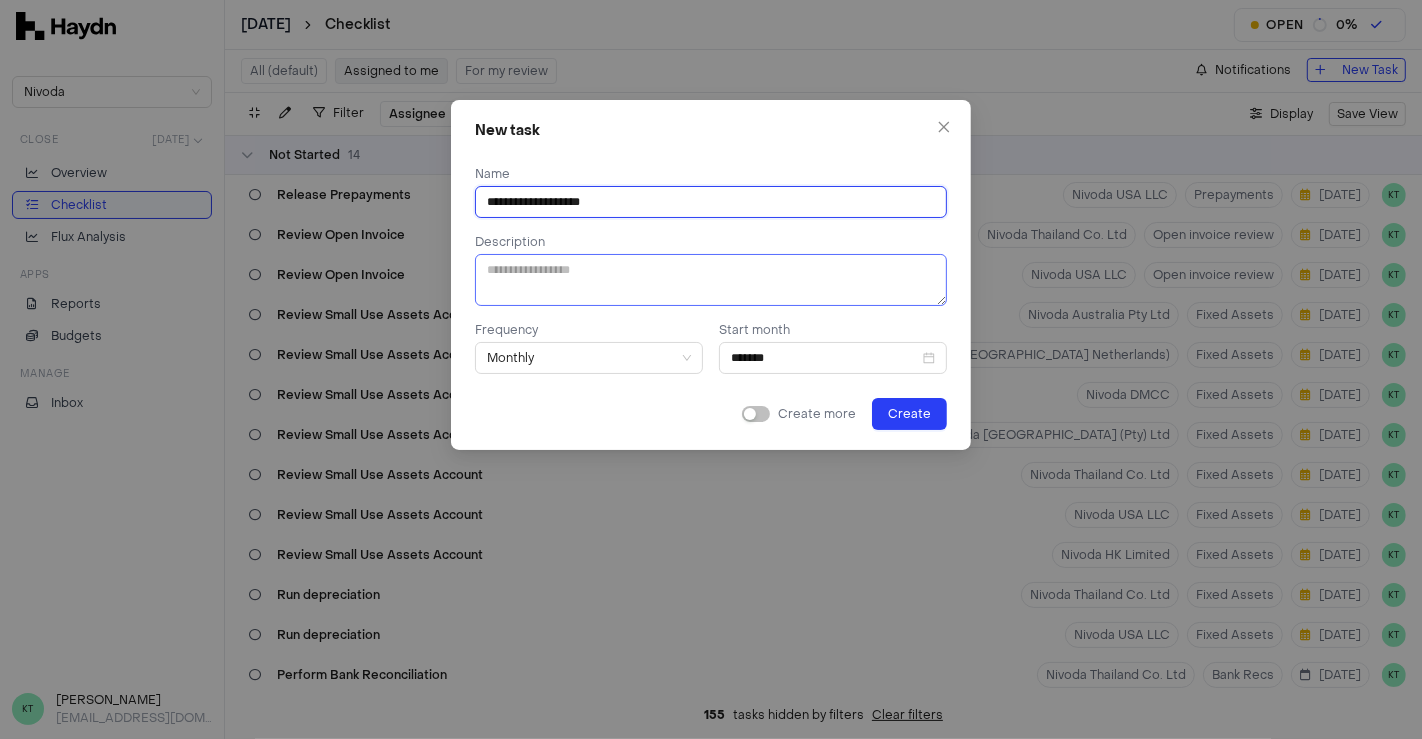 type on "**********" 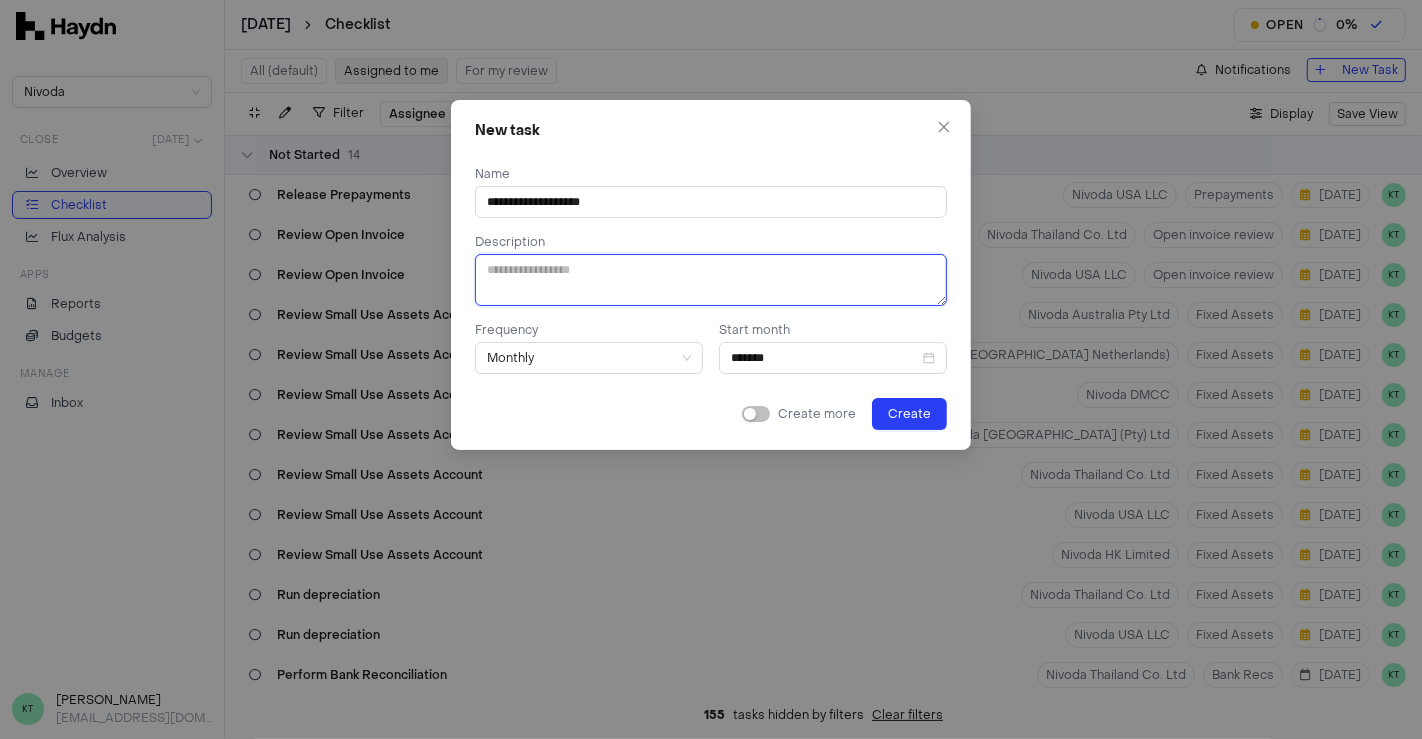 click at bounding box center [711, 280] 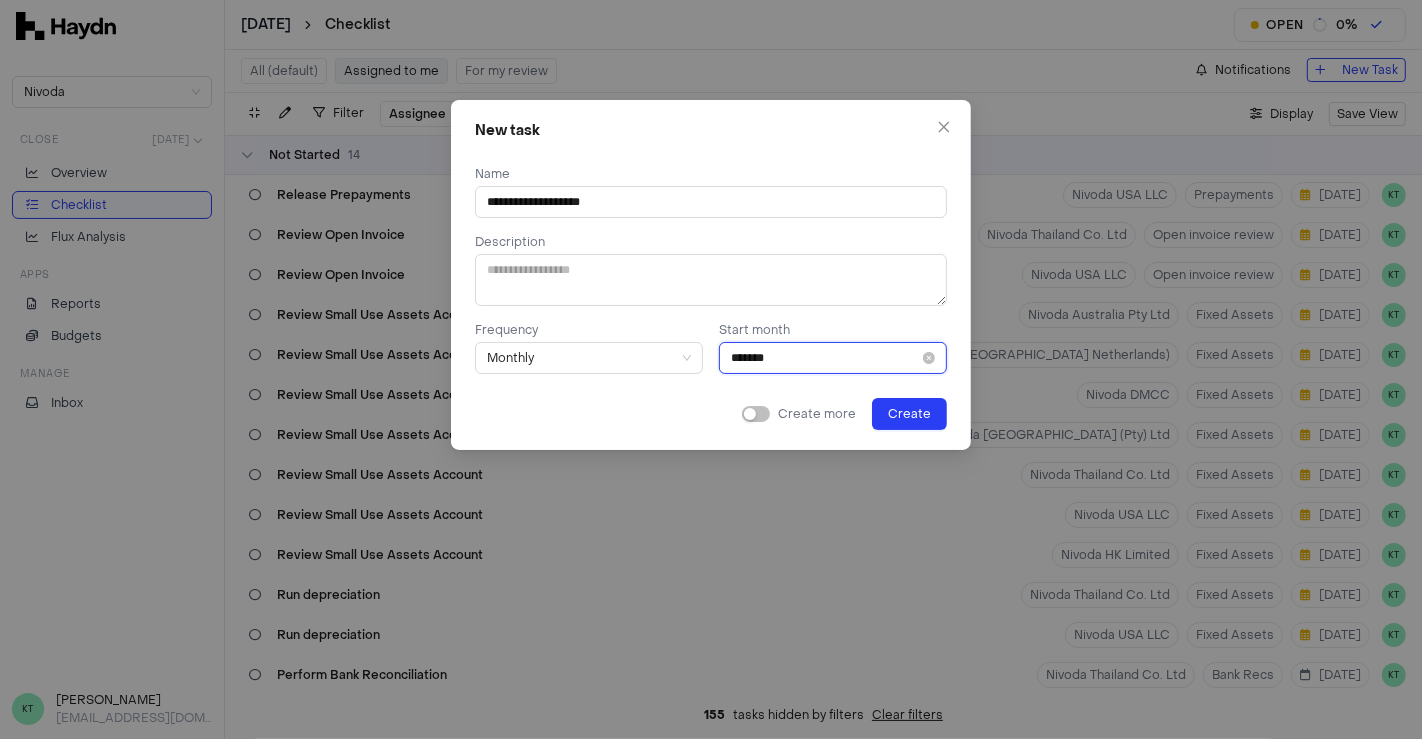 click on "*******" at bounding box center [825, 358] 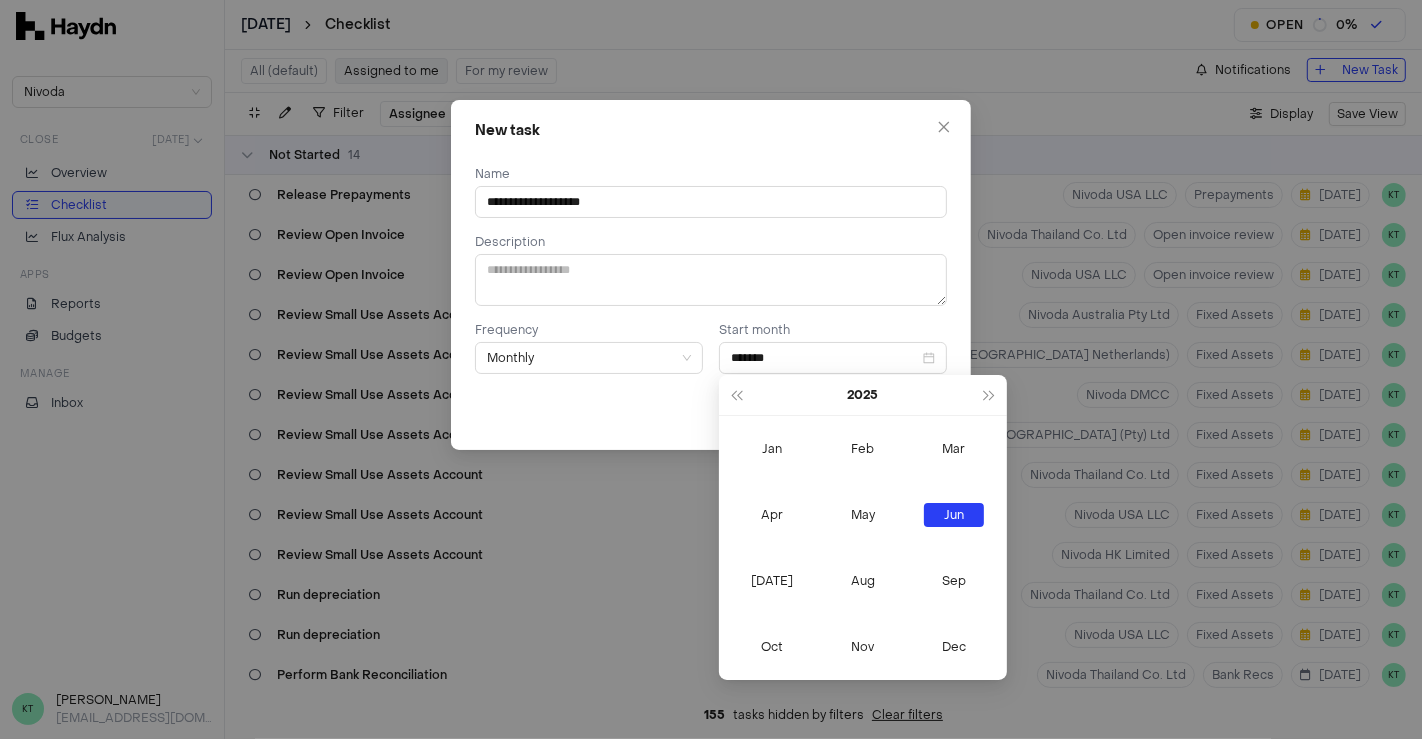 click on "Create more Create" at bounding box center (711, 414) 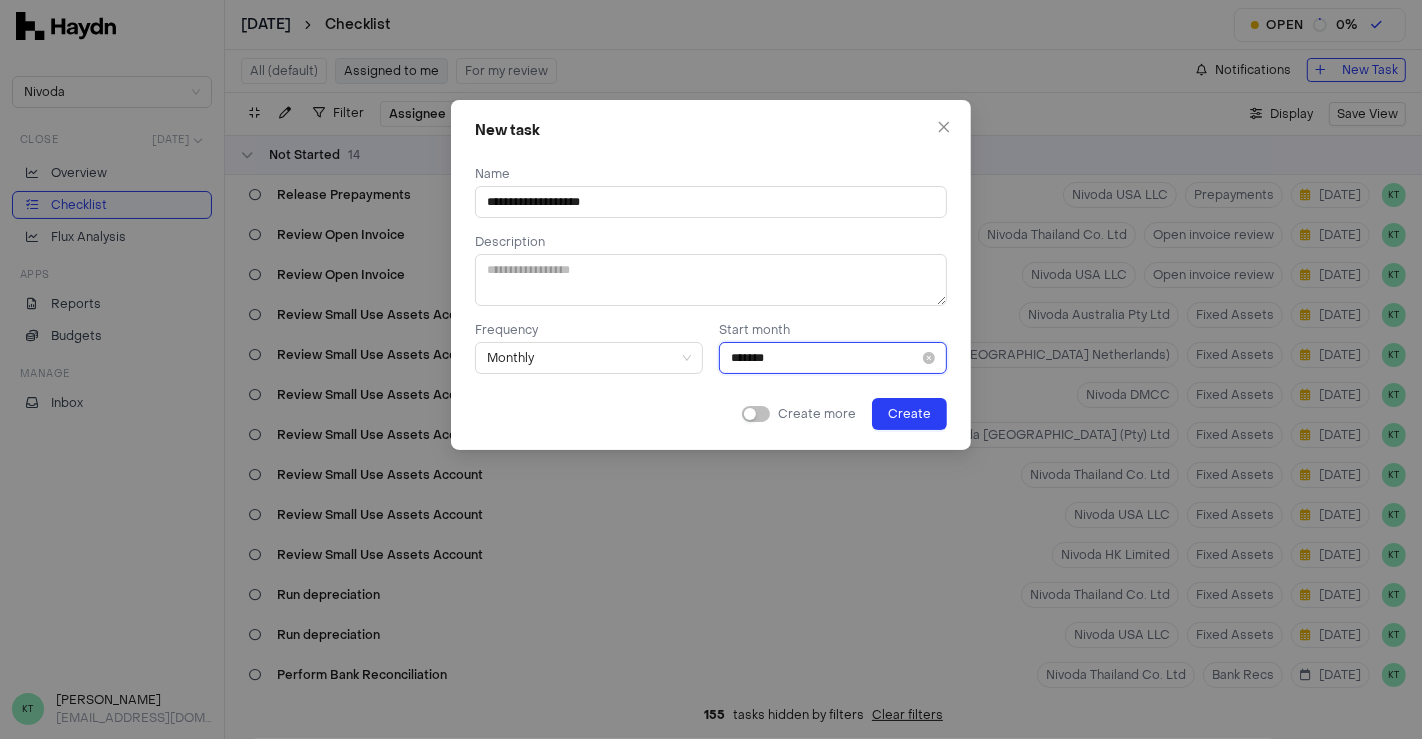 click on "*******" at bounding box center (825, 358) 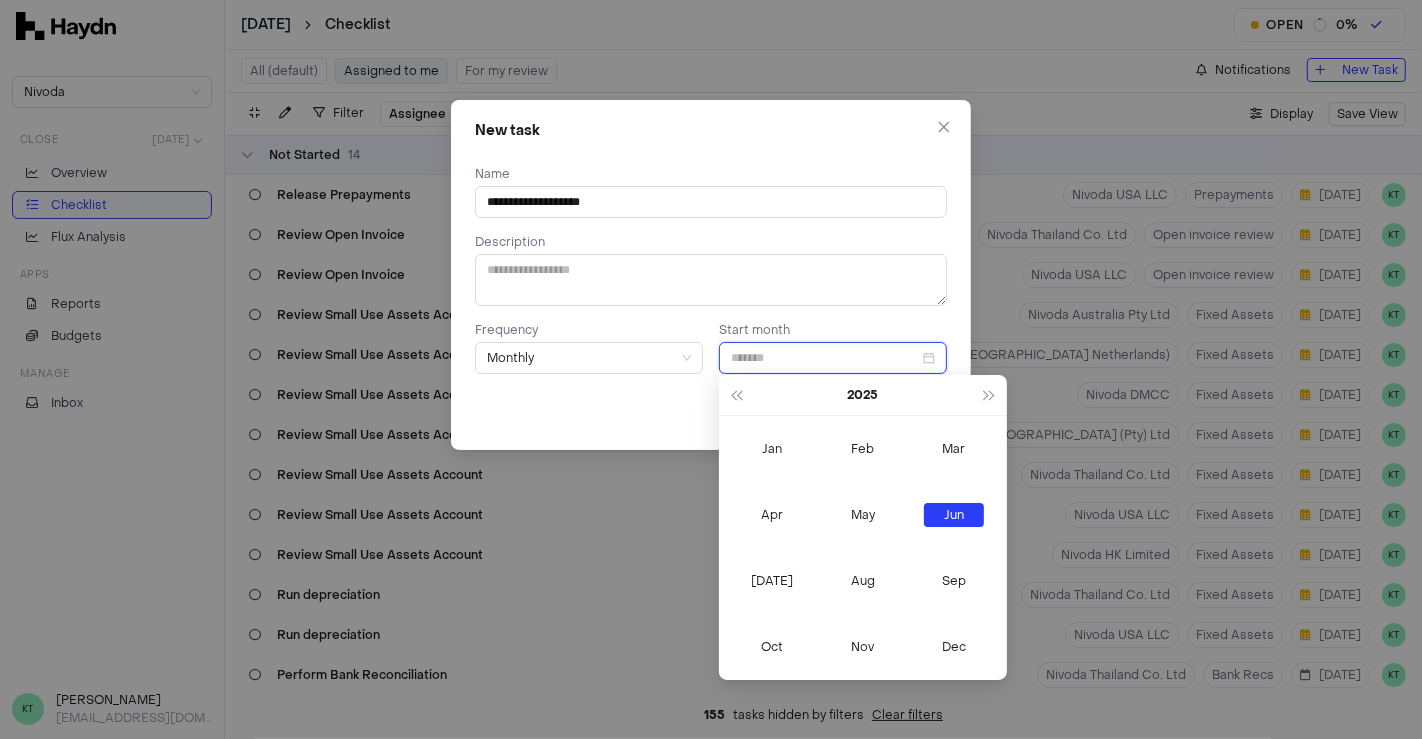 type on "*******" 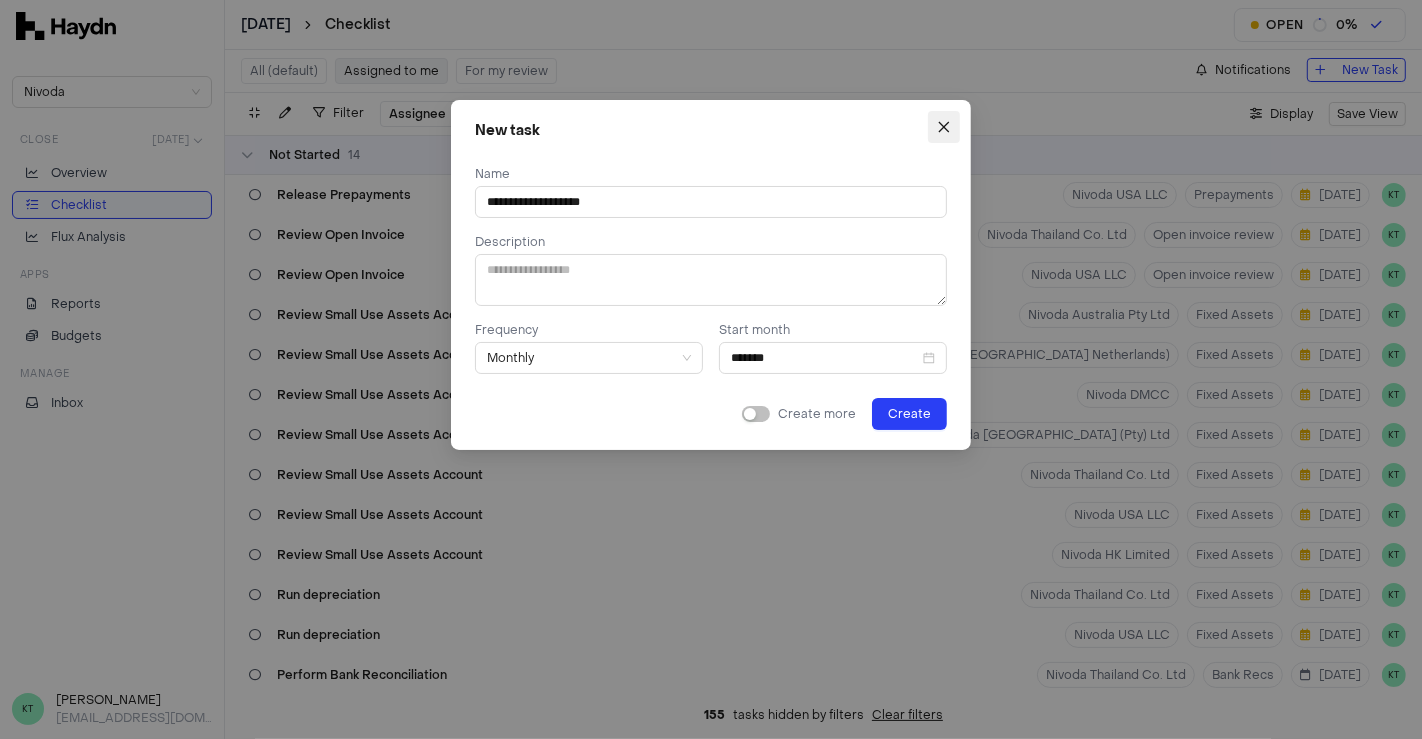 click at bounding box center [944, 127] 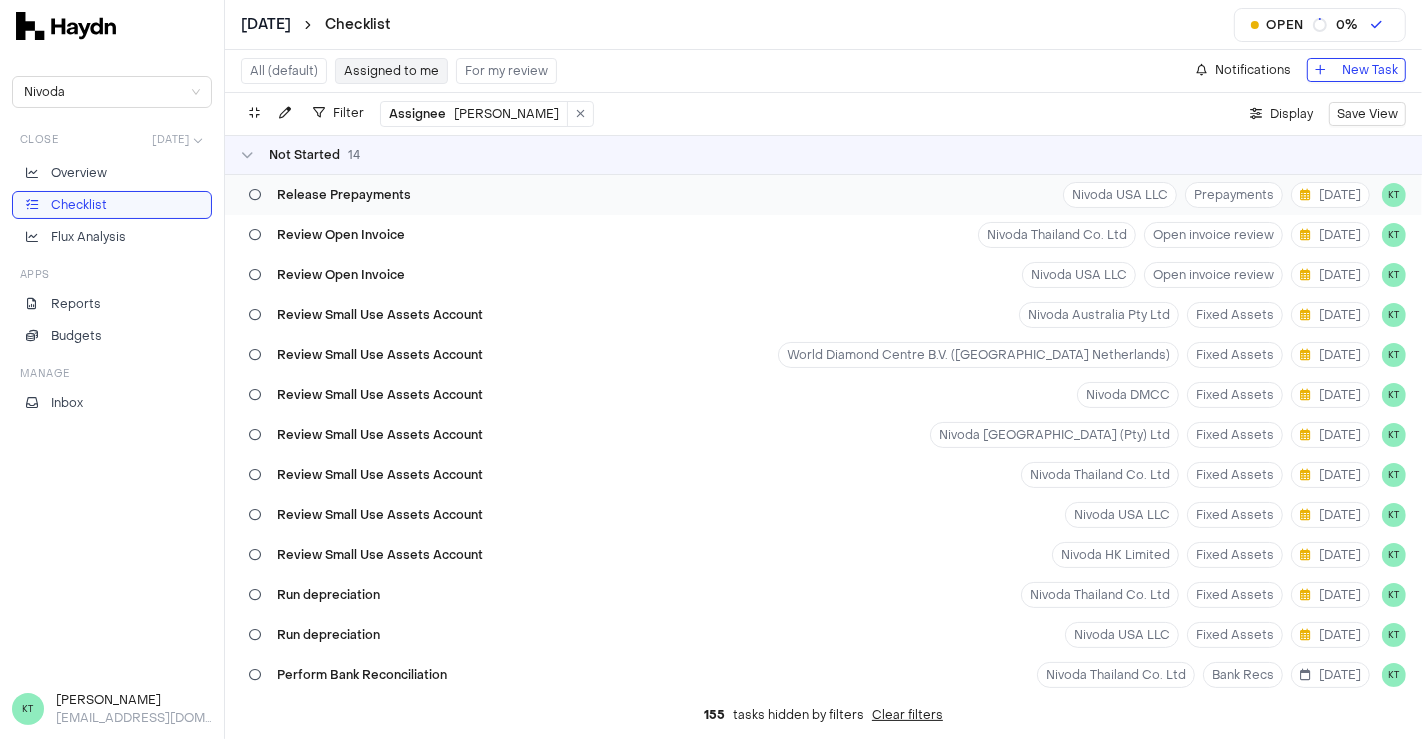 click on "Release Prepayments Nivoda USA LLC Prepayments [DATE] KT" at bounding box center [823, 195] 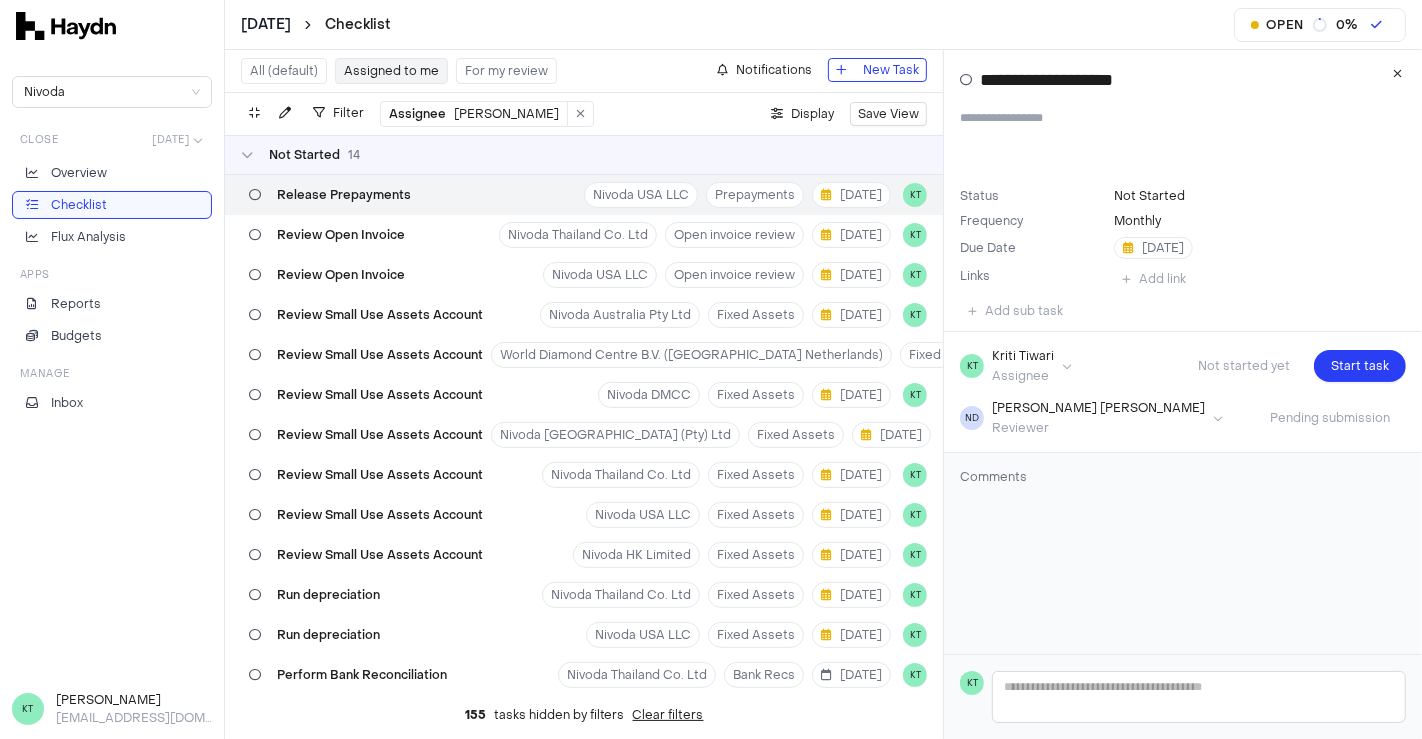 type 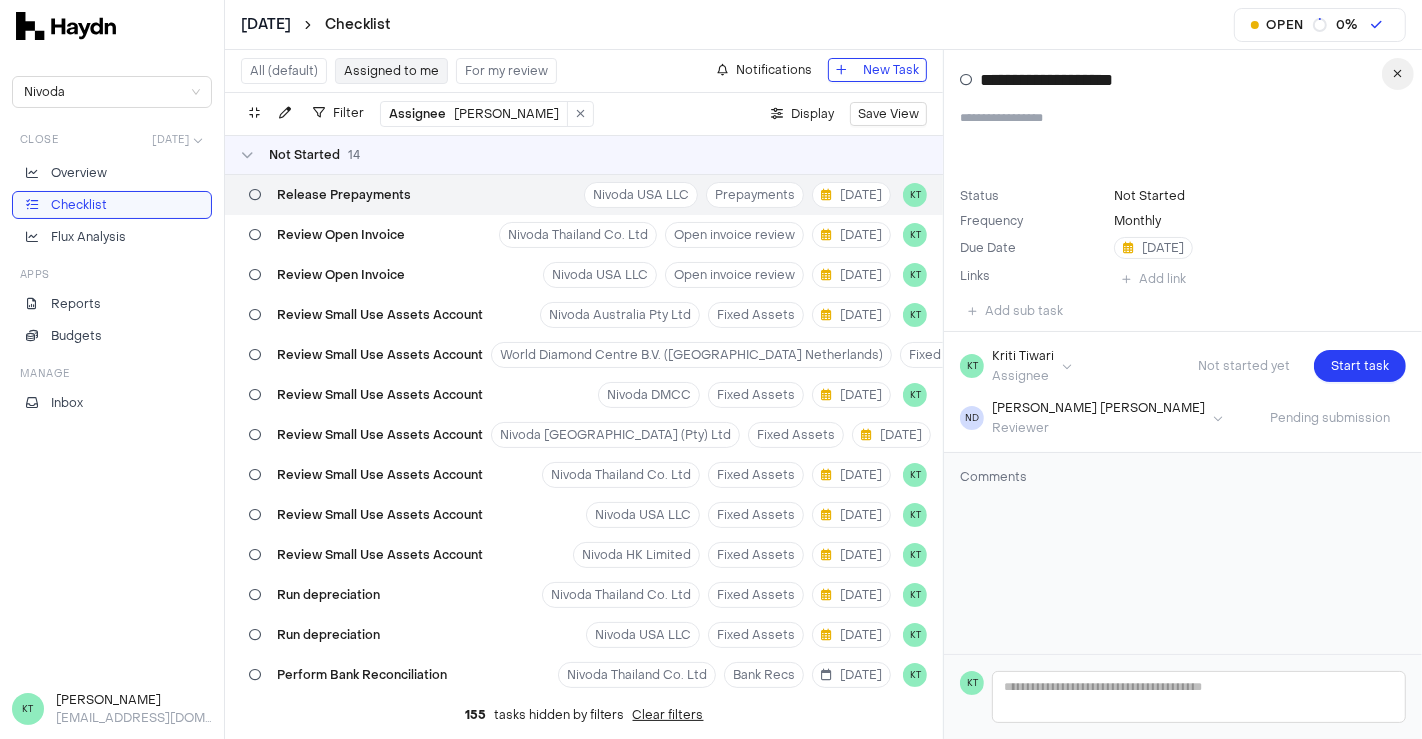 click at bounding box center [1398, 74] 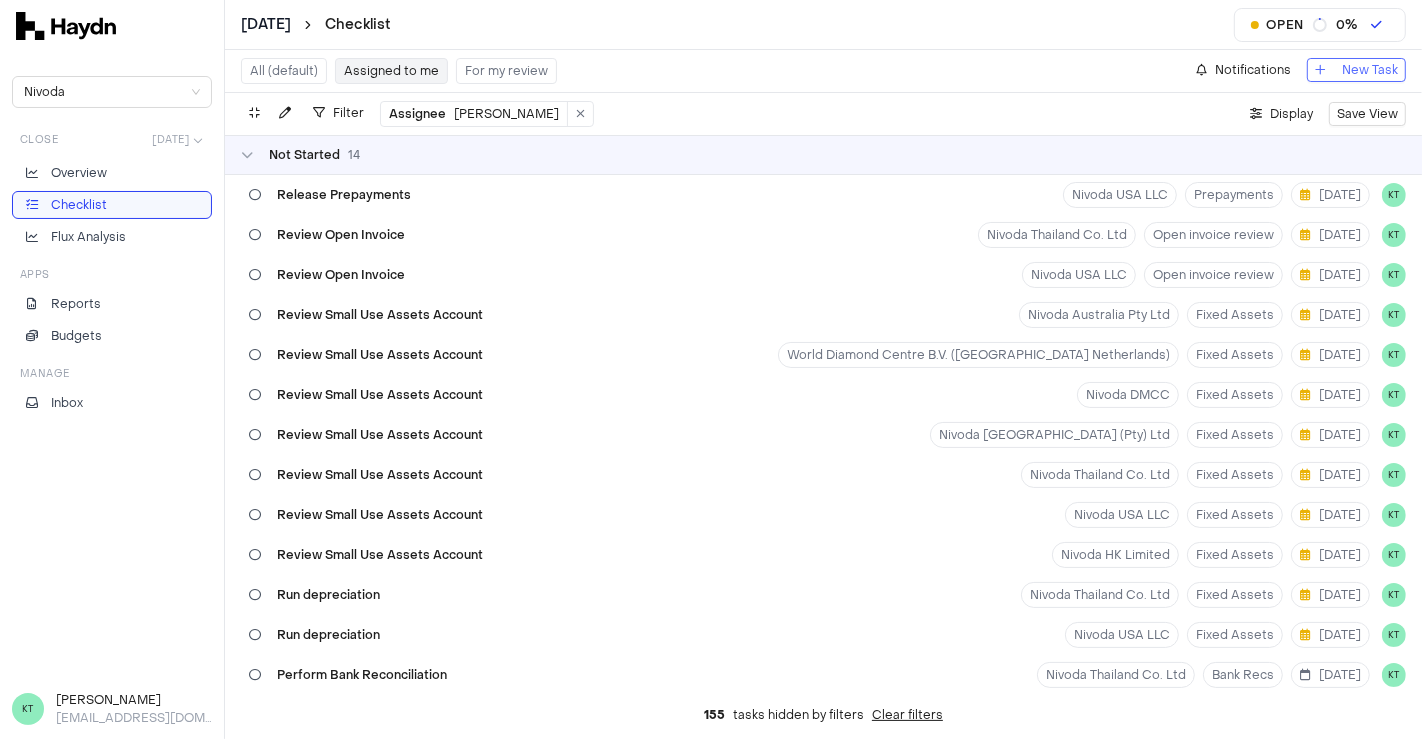click on "New Task" at bounding box center (1370, 70) 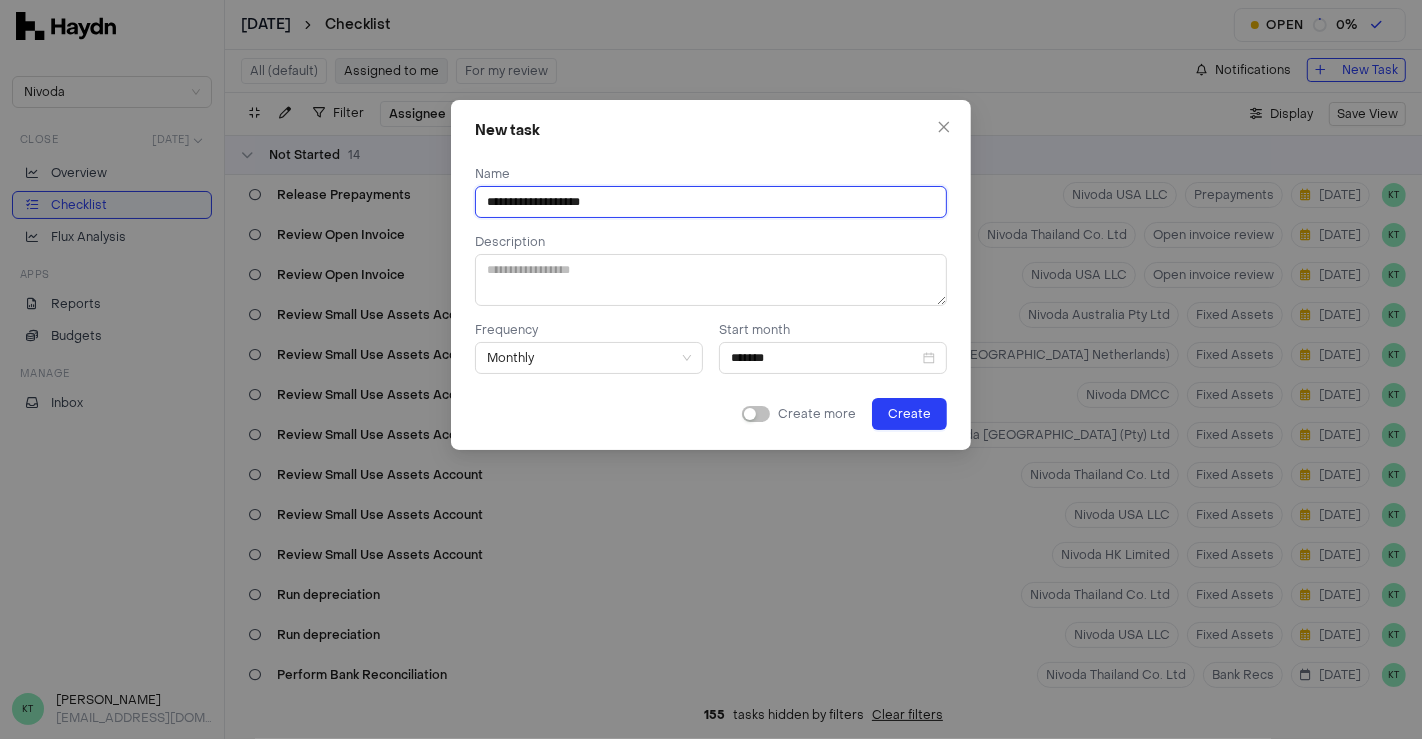 click on "**********" at bounding box center (711, 202) 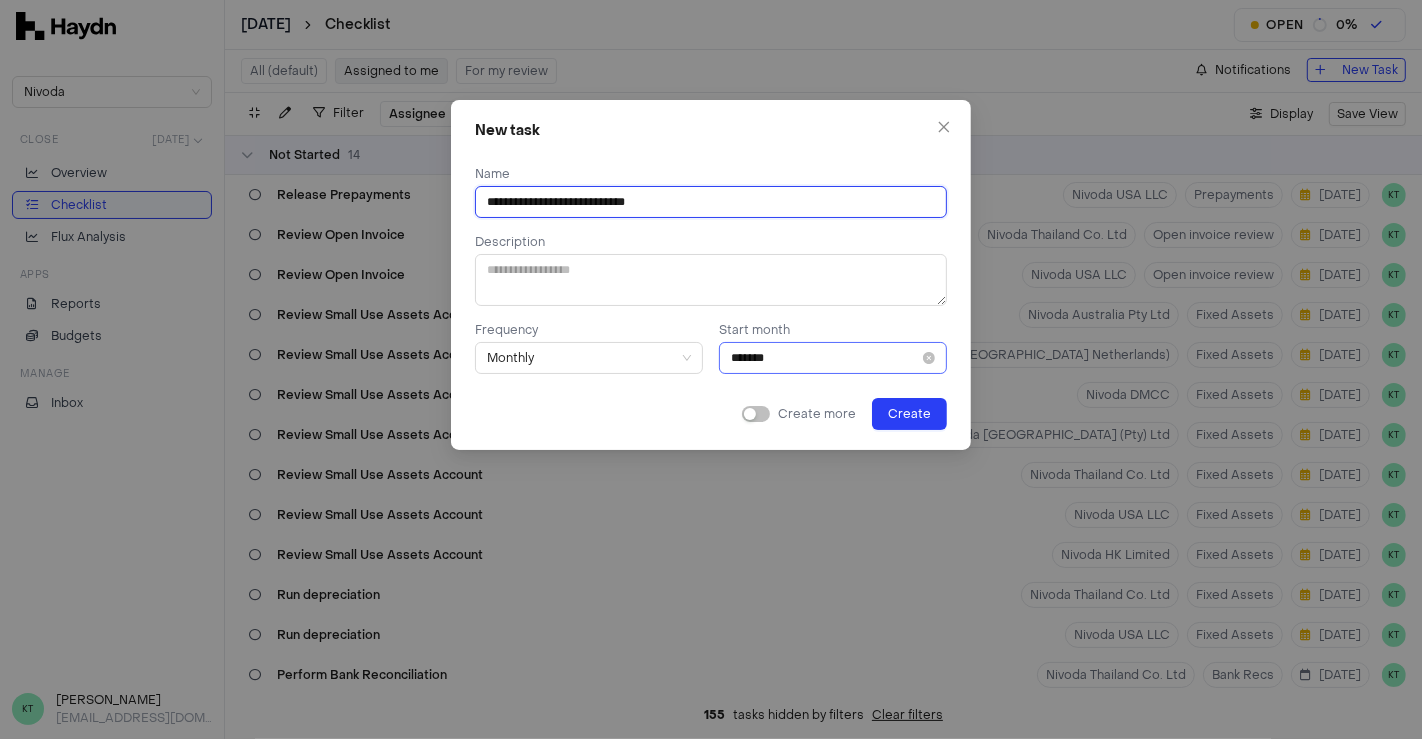 type on "**********" 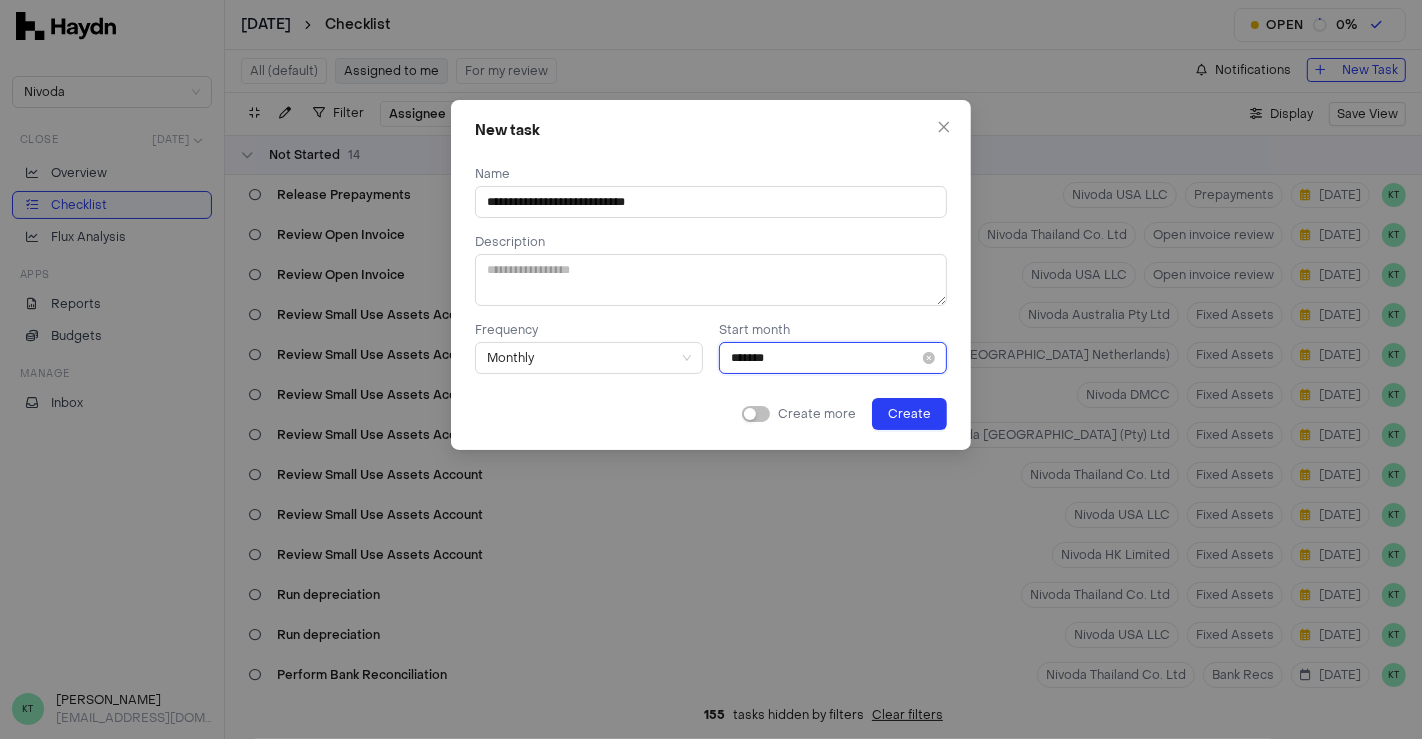 click on "*******" at bounding box center [825, 358] 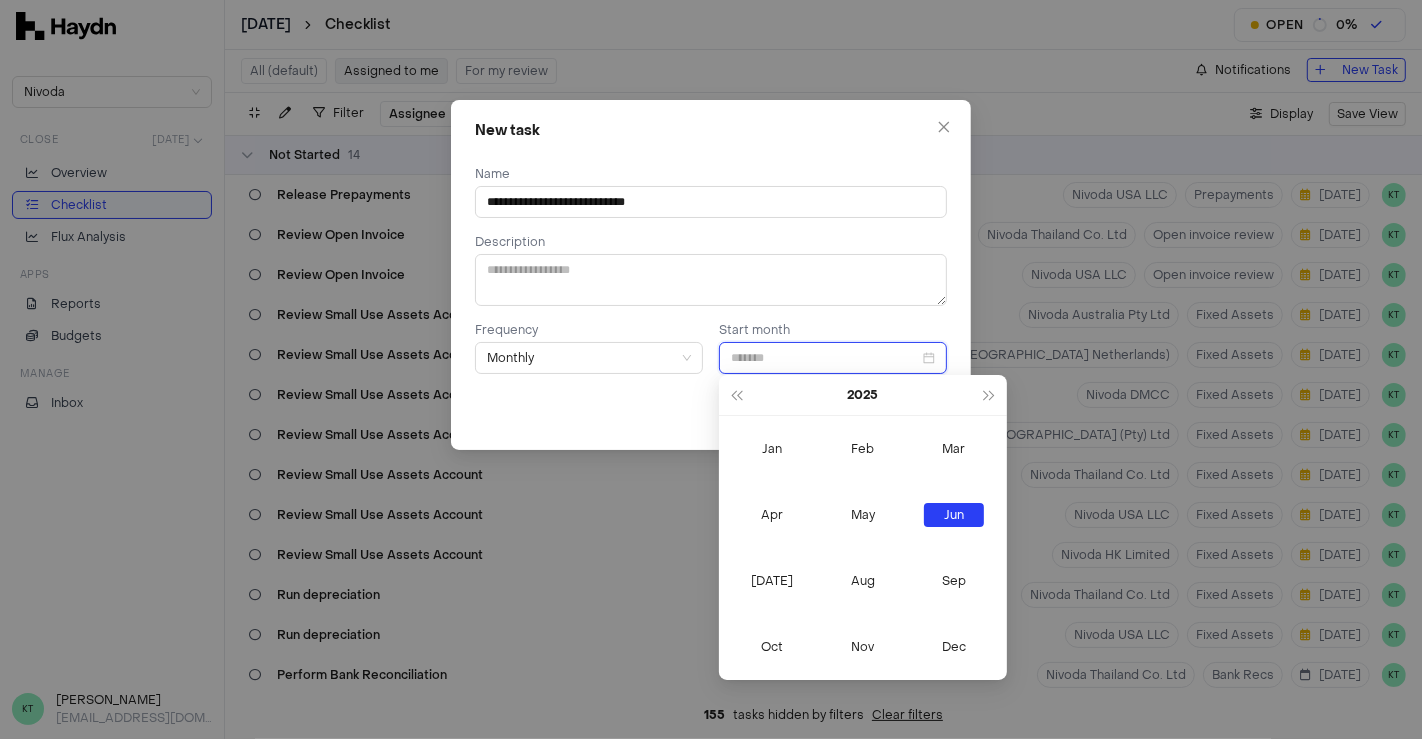 type on "*******" 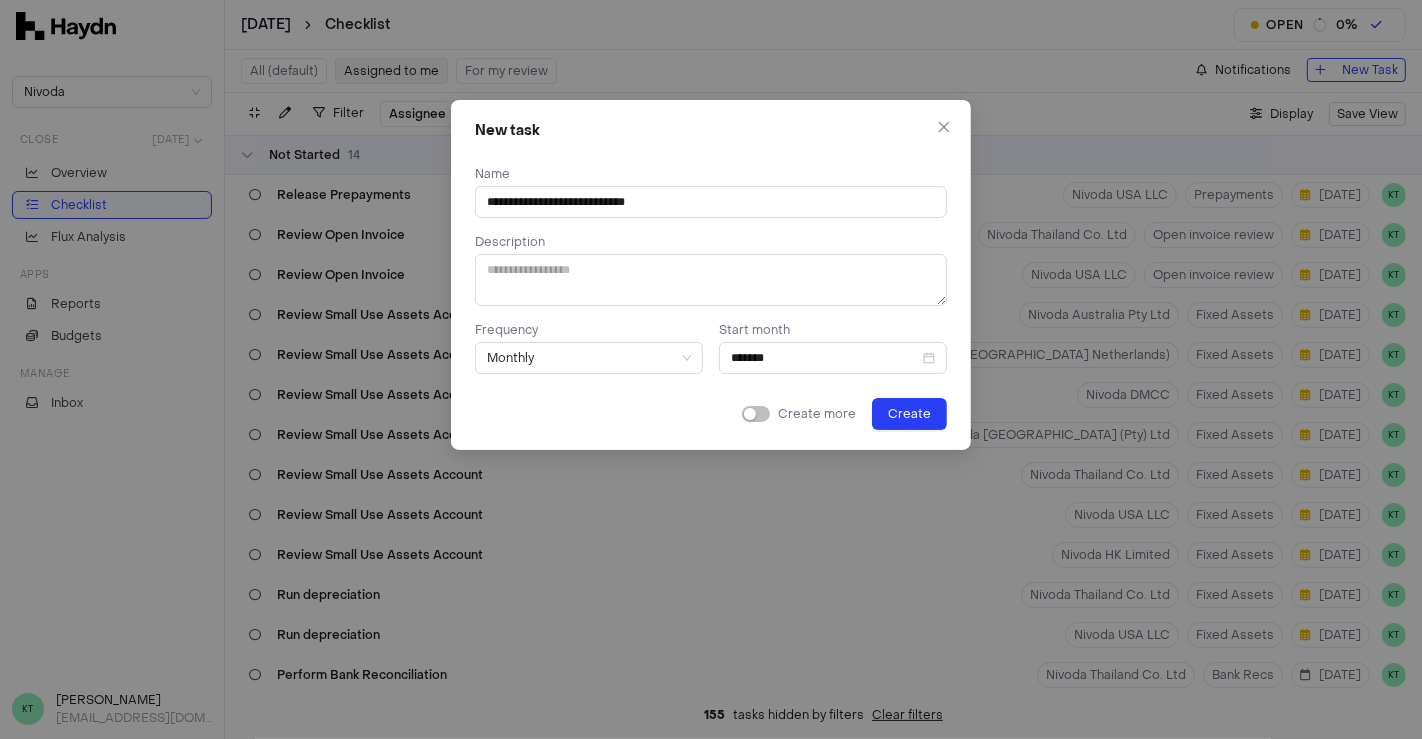 click on "Create more Create" at bounding box center [711, 414] 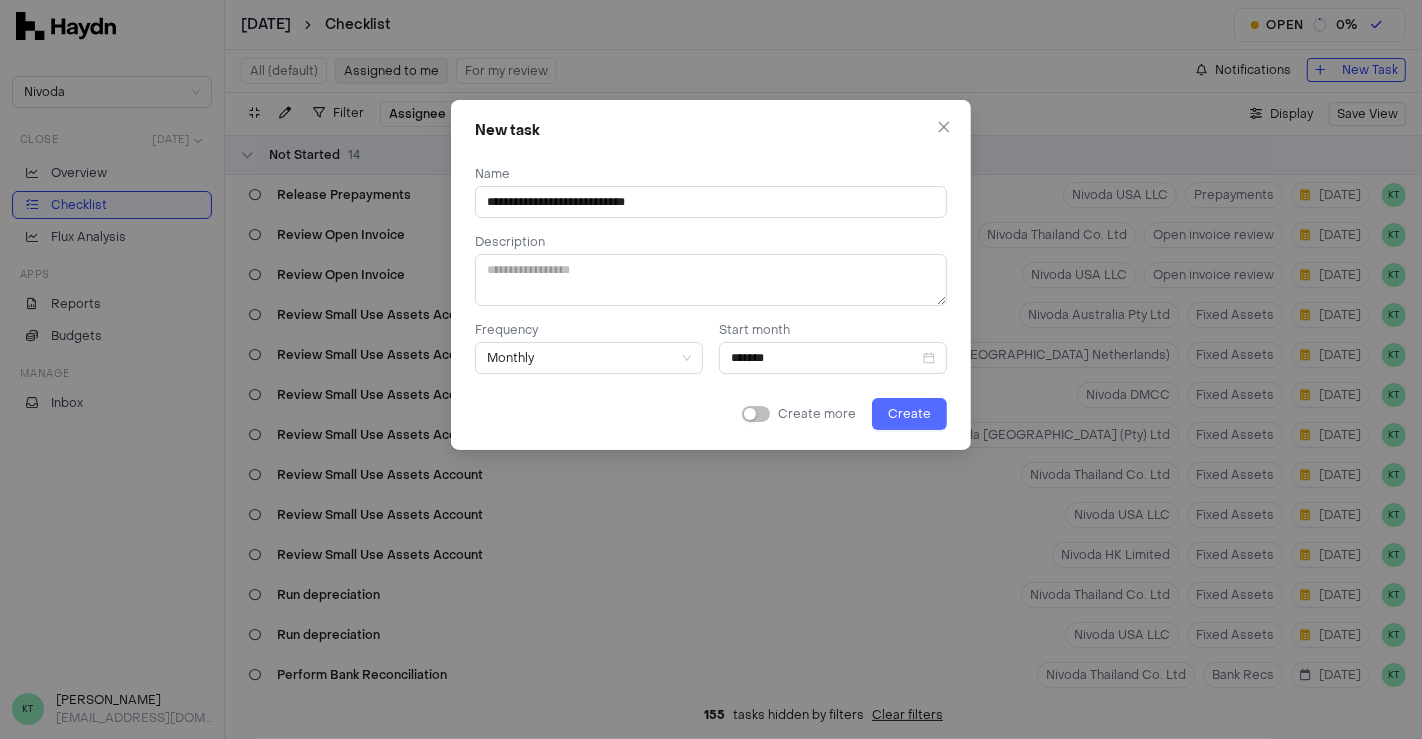 drag, startPoint x: 910, startPoint y: 435, endPoint x: 911, endPoint y: 415, distance: 20.024984 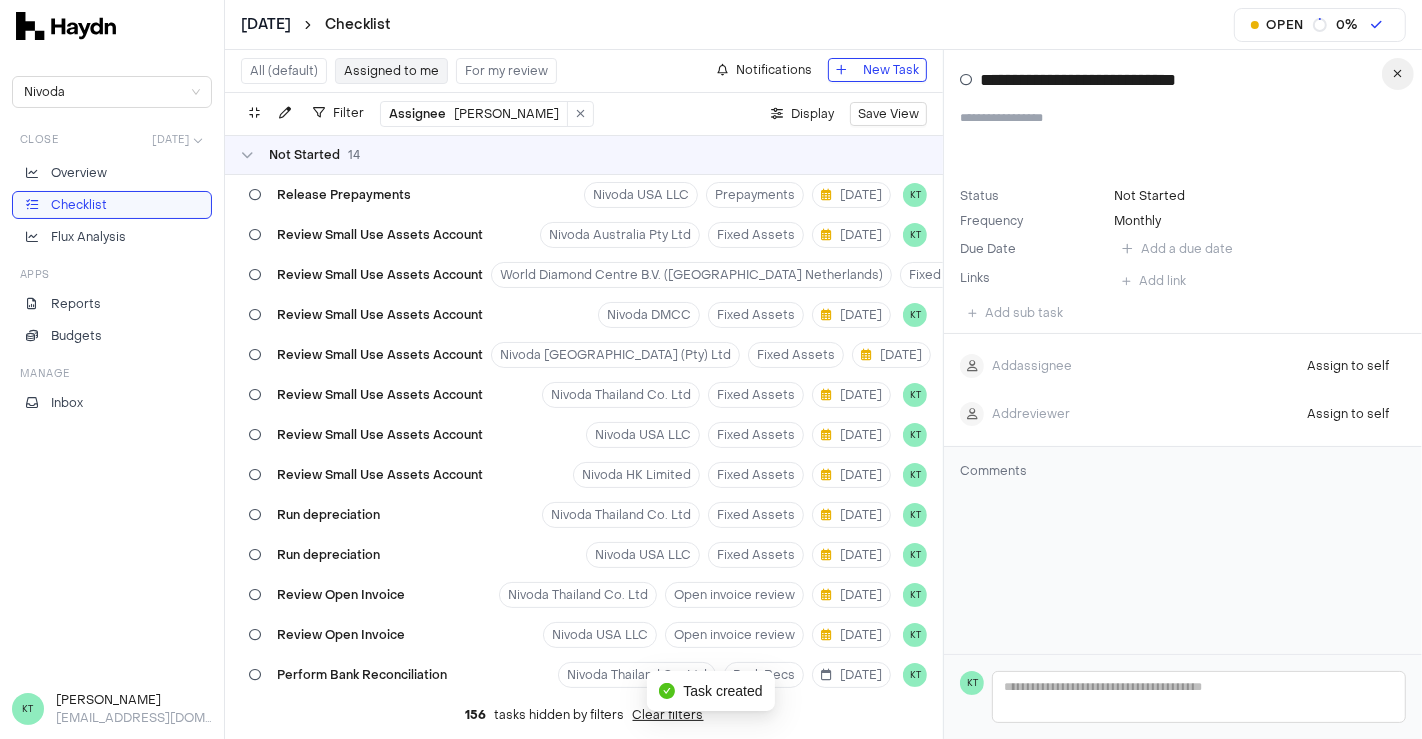 click at bounding box center (1398, 74) 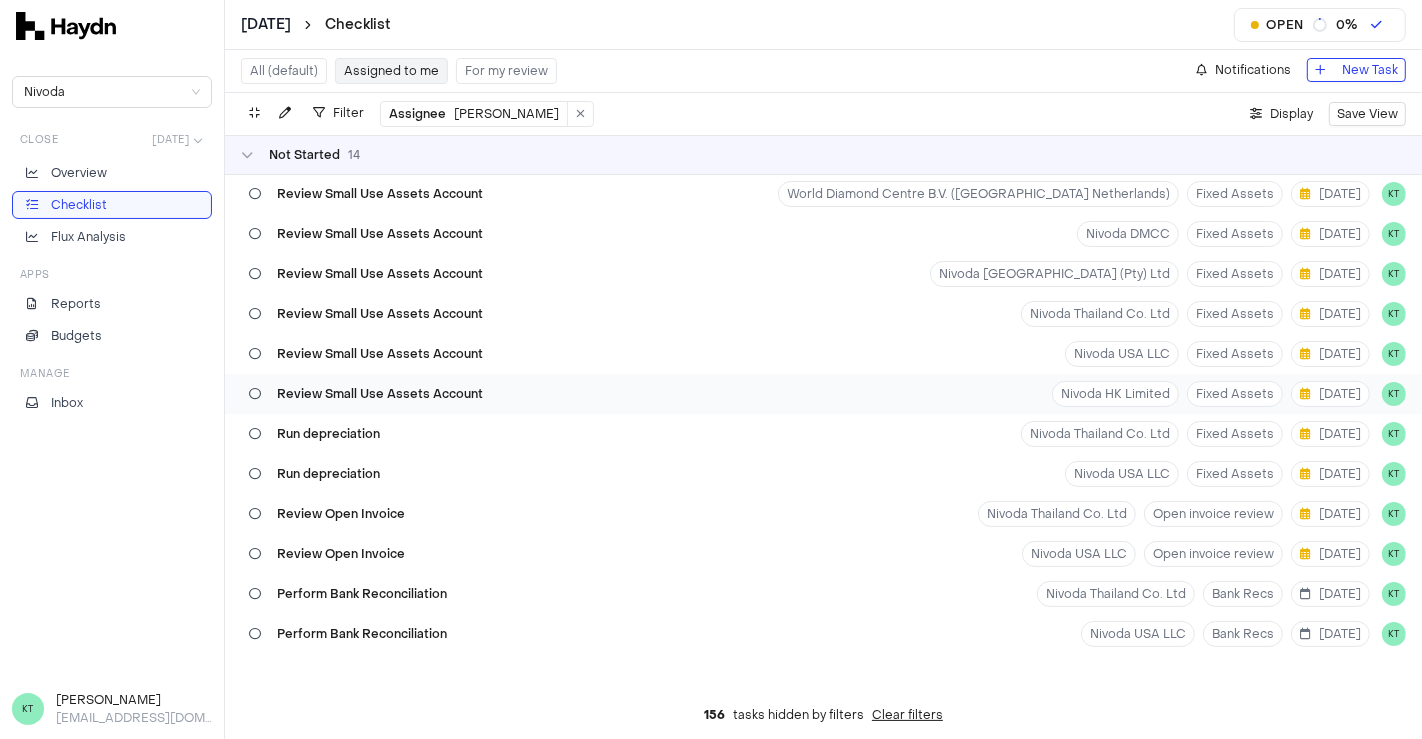 scroll, scrollTop: 0, scrollLeft: 0, axis: both 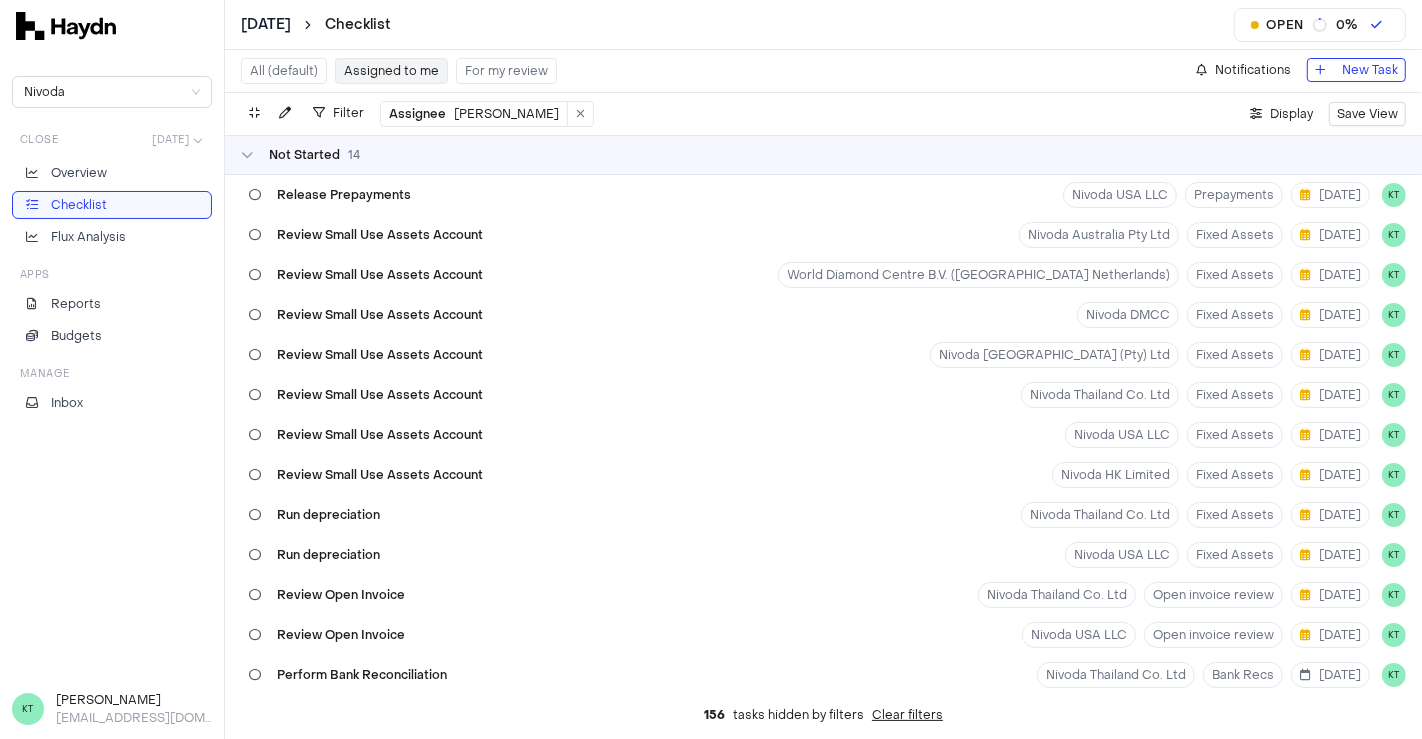 click on "All   (default)" at bounding box center [284, 71] 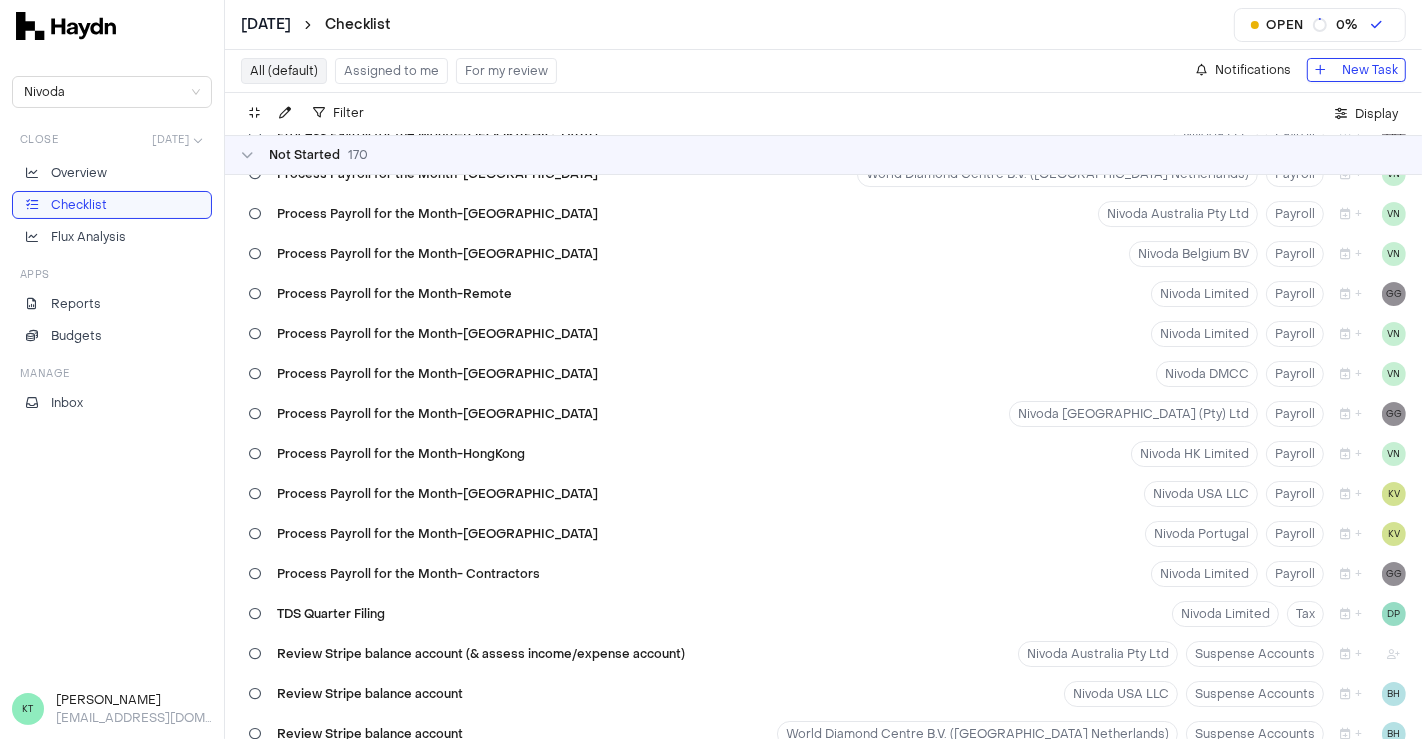 scroll, scrollTop: 6273, scrollLeft: 0, axis: vertical 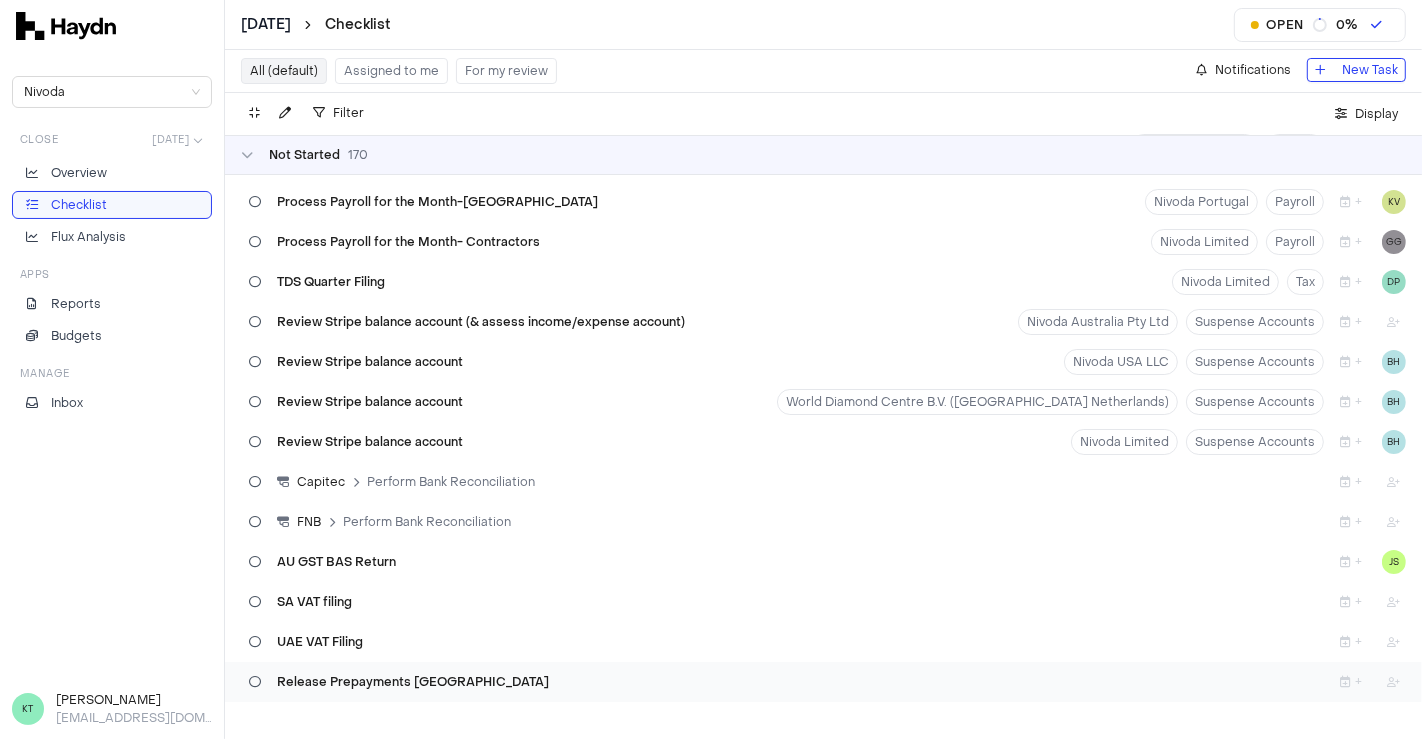 click at bounding box center [255, 682] 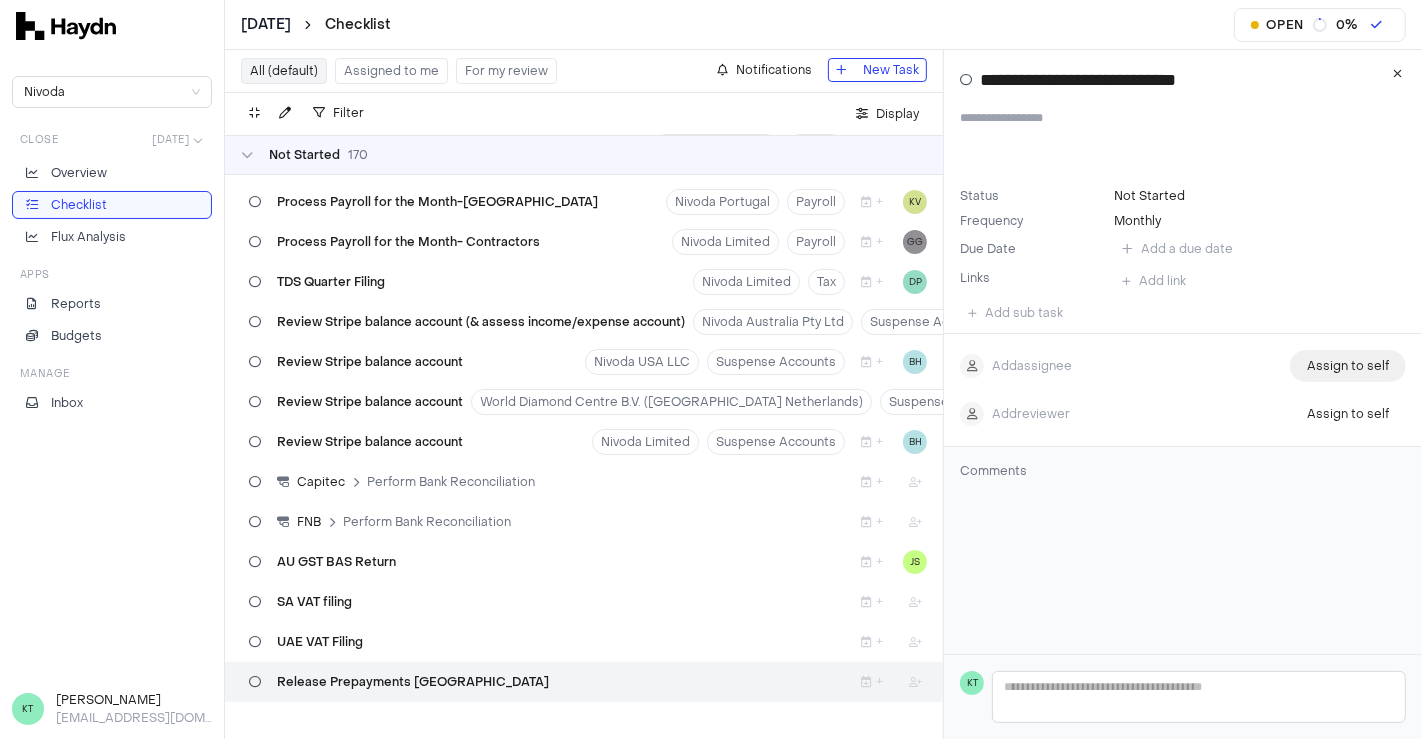 click on "Assign to self" at bounding box center [1348, 366] 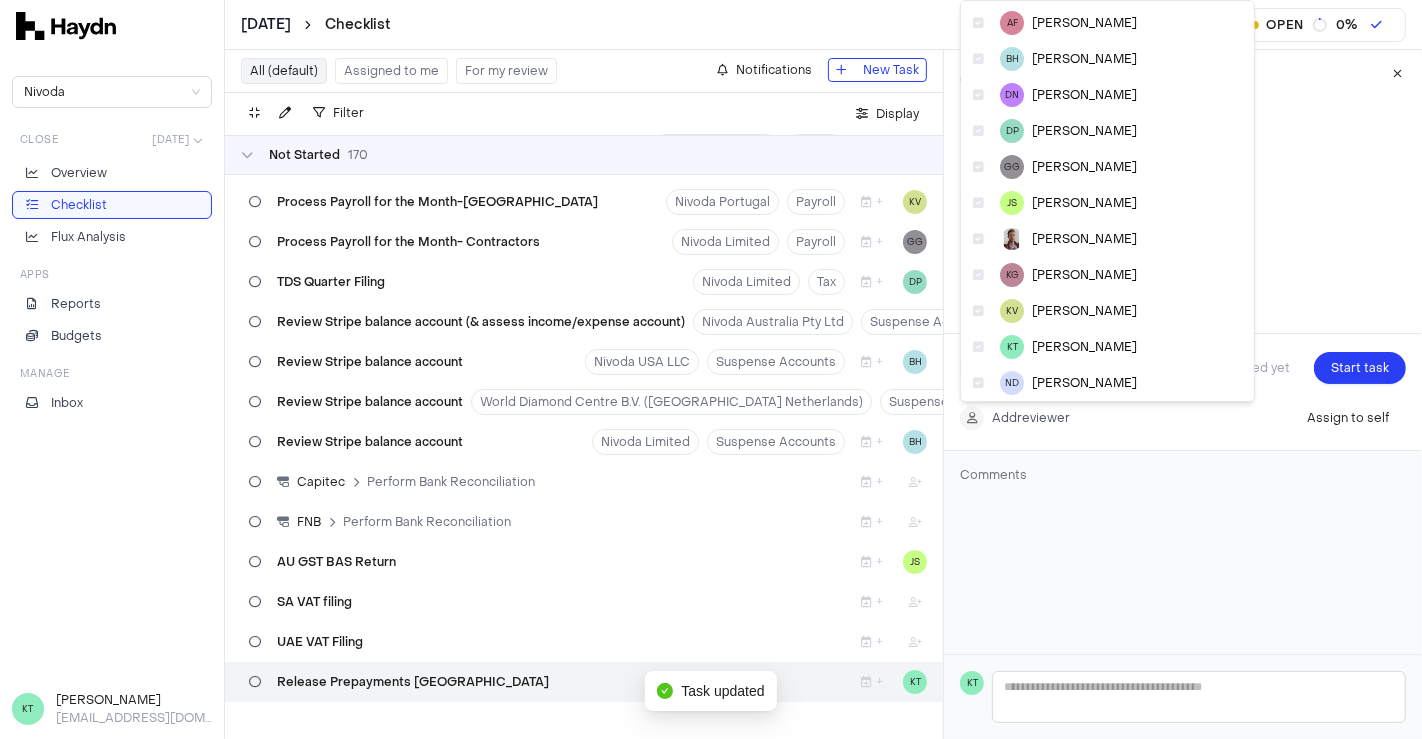 click on "[DATE] Checklist Open 0 % Nivoda Close [DATE] Overview Checklist Flux Analysis Apps Reports Budgets Manage Inbox KT Kriti Tiwari [EMAIL_ADDRESS][DOMAIN_NAME] All   (default) Assigned to me   For my review   Notifications New Task Filter . Display Not Started 170 Release Prepayments Nivoda Australia Pty Ltd Prepayments [DATE] JS Release Prepayments World Diamond Centre B.V. (Nivoda Netherlands) Prepayments [DATE] JS Release Prepayments Nivoda HK Limited Prepayments [DATE] JS Release Prepayments Nivoda LLP Prepayments [DATE] NS Release Prepayments Nivoda Belgium BV Prepayments [DATE] DN Release Prepayments Nivoda DMCC Prepayments [DATE] DN Release Prepayments [GEOGRAPHIC_DATA] (Pty) Ltd Prepayments [DATE] DN Release Prepayments Nivoda USA LLC Prepayments [DATE] KT Release Prepayments Nivoda Limited Prepayments [DATE] DN Provision for Lost Parcels  Provisions [DATE] BH Provision for Bad Debts Provisions [DATE] BH Run depreciation Nivoda LLP Fixed Assets [DATE] NS Run depreciation Nivoda Australia Pty Ltd Fixed Assets 0" at bounding box center [711, 369] 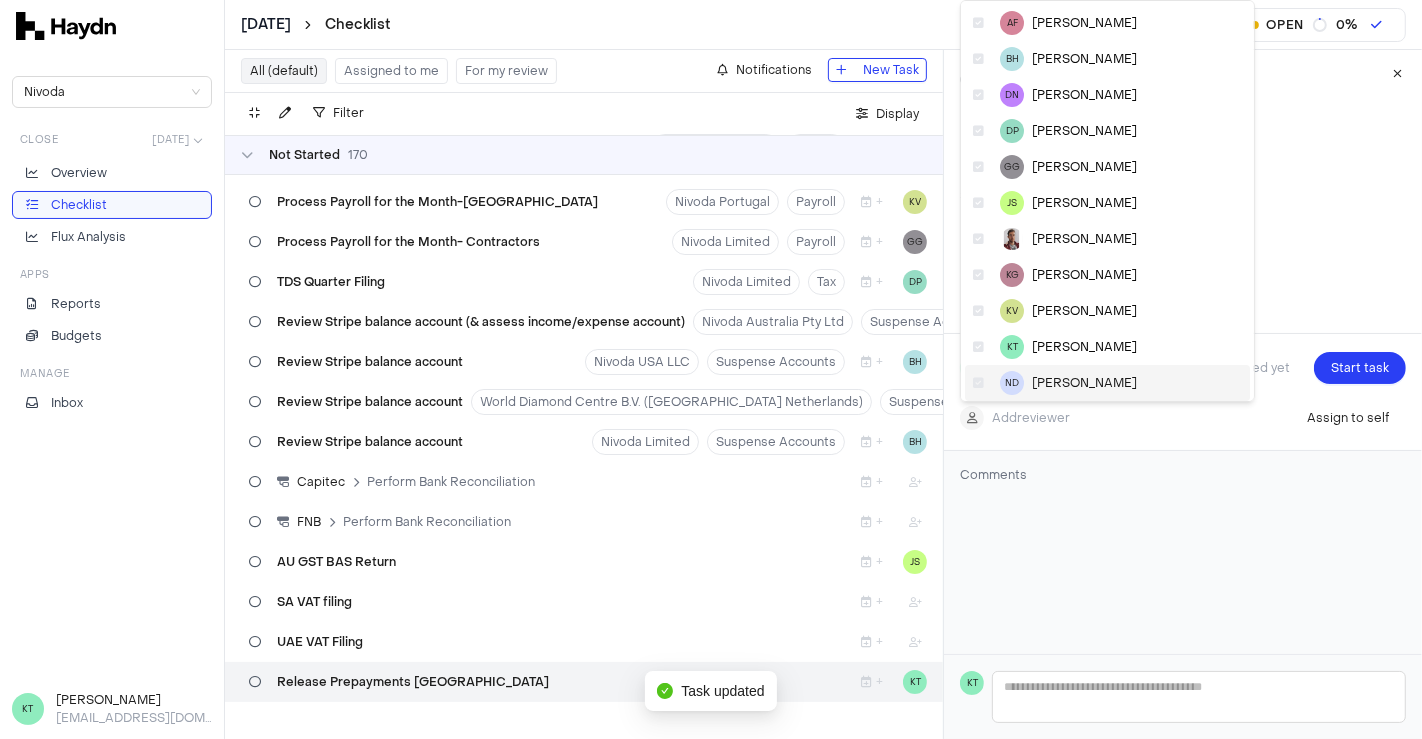 click on "[PERSON_NAME]" at bounding box center [1084, 383] 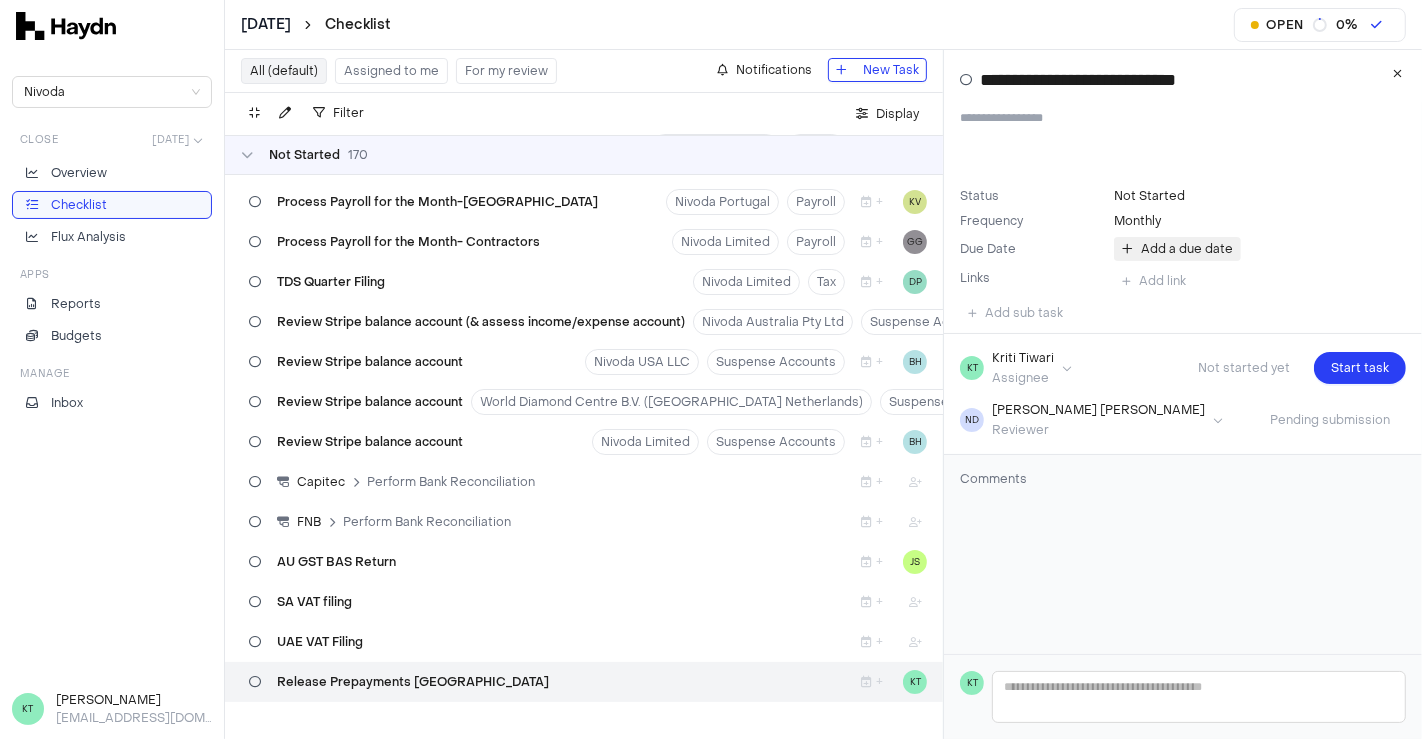 click on "Add a due date" at bounding box center [1177, 249] 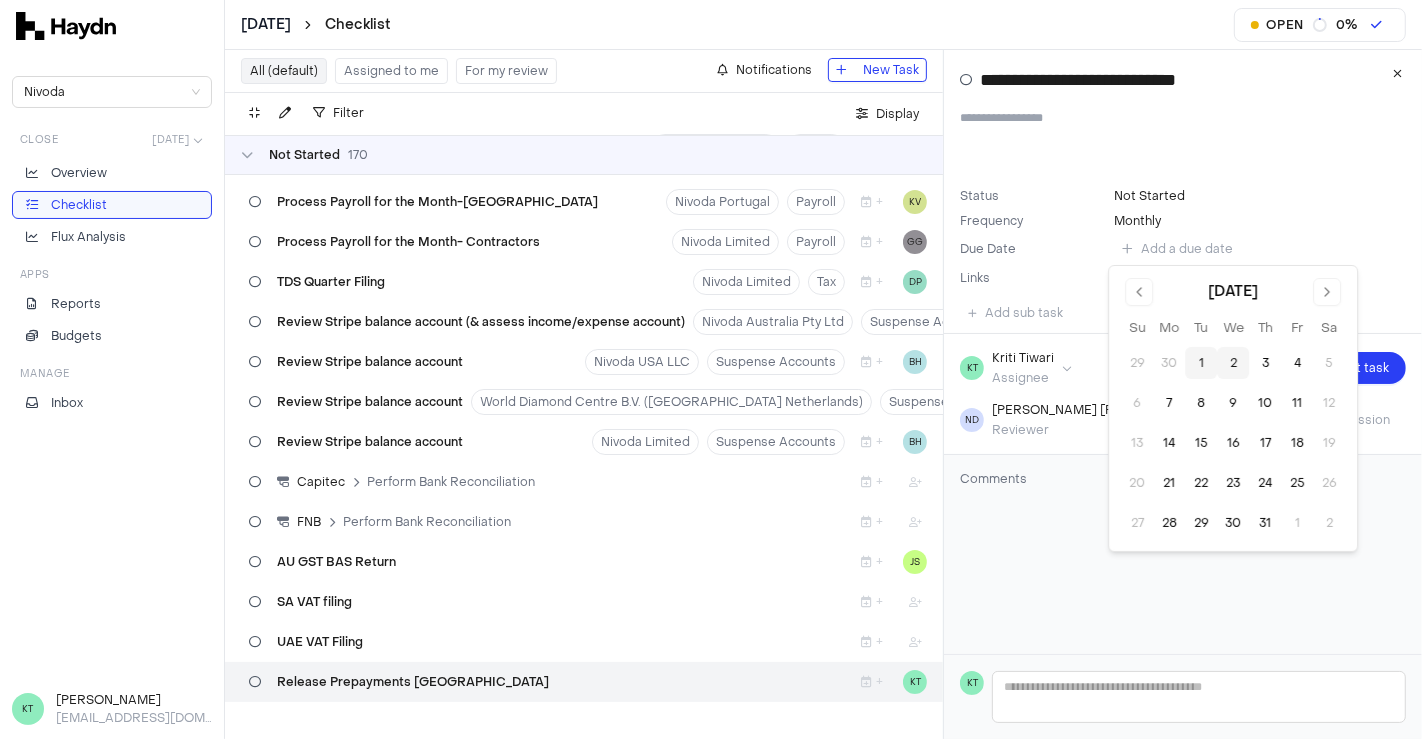 click on "2" at bounding box center (1233, 363) 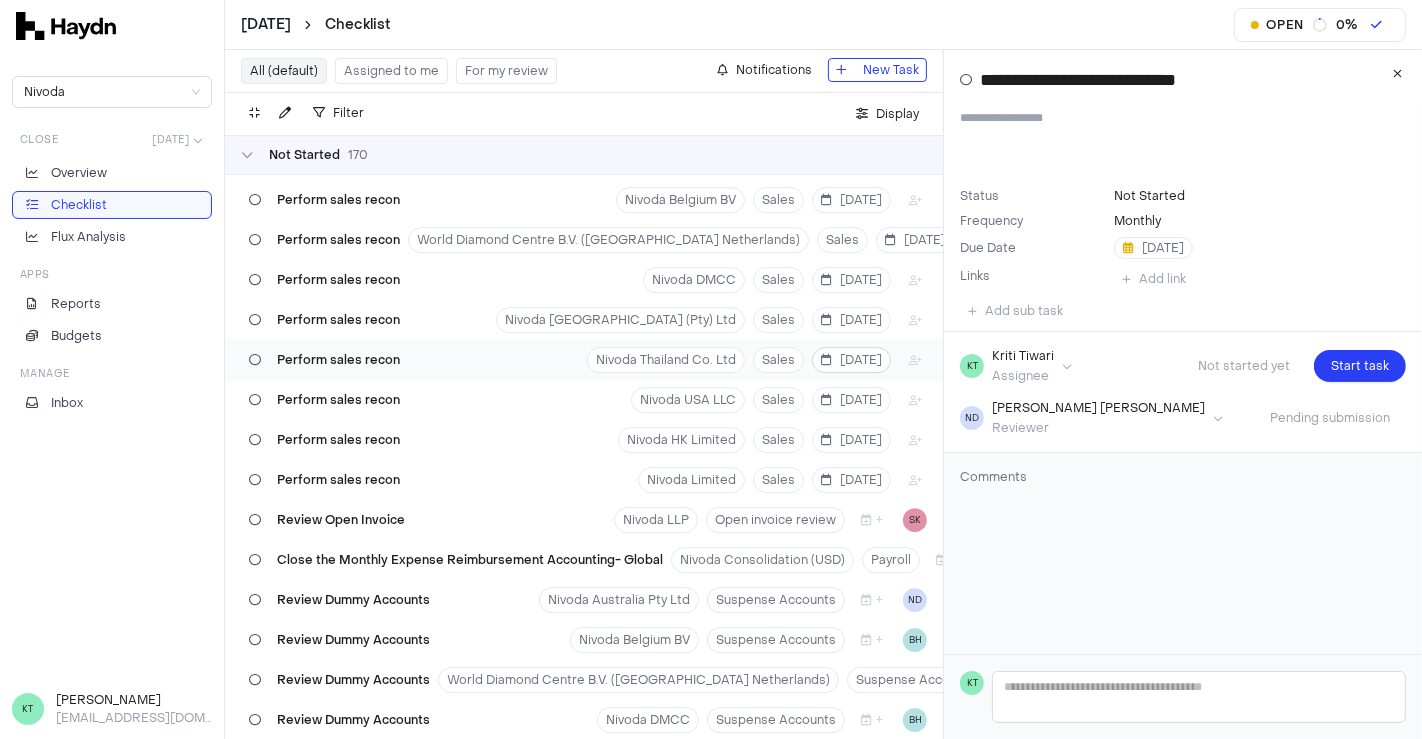 scroll, scrollTop: 5150, scrollLeft: 0, axis: vertical 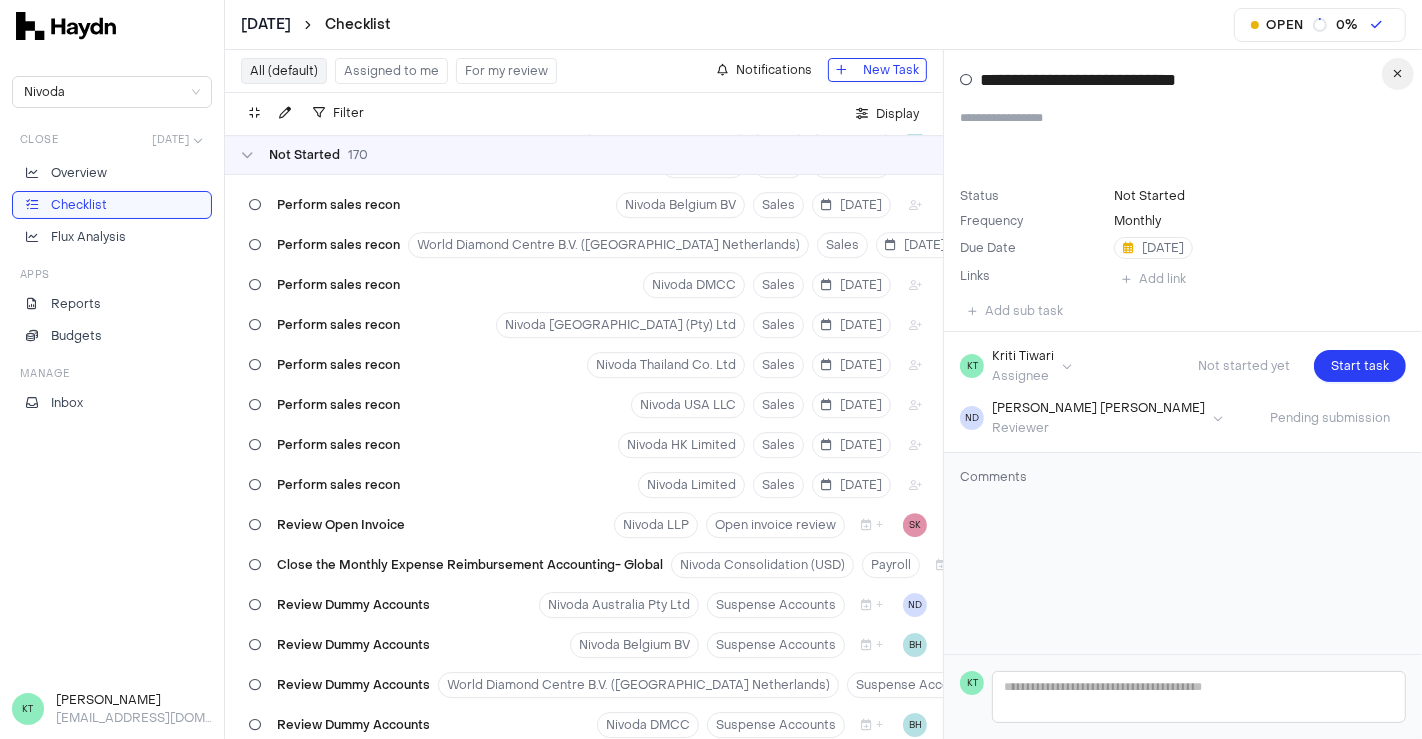click at bounding box center [1398, 74] 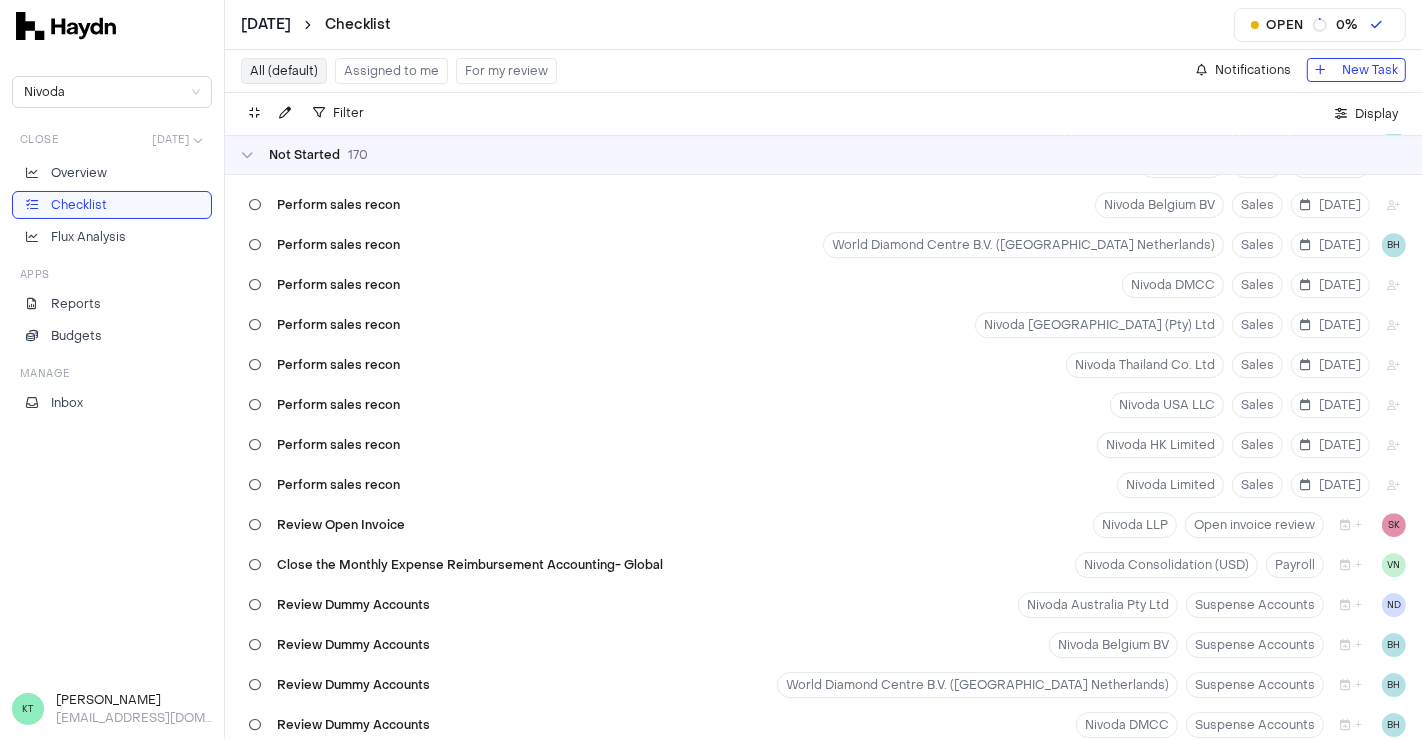 click on "Assigned to me" at bounding box center [391, 71] 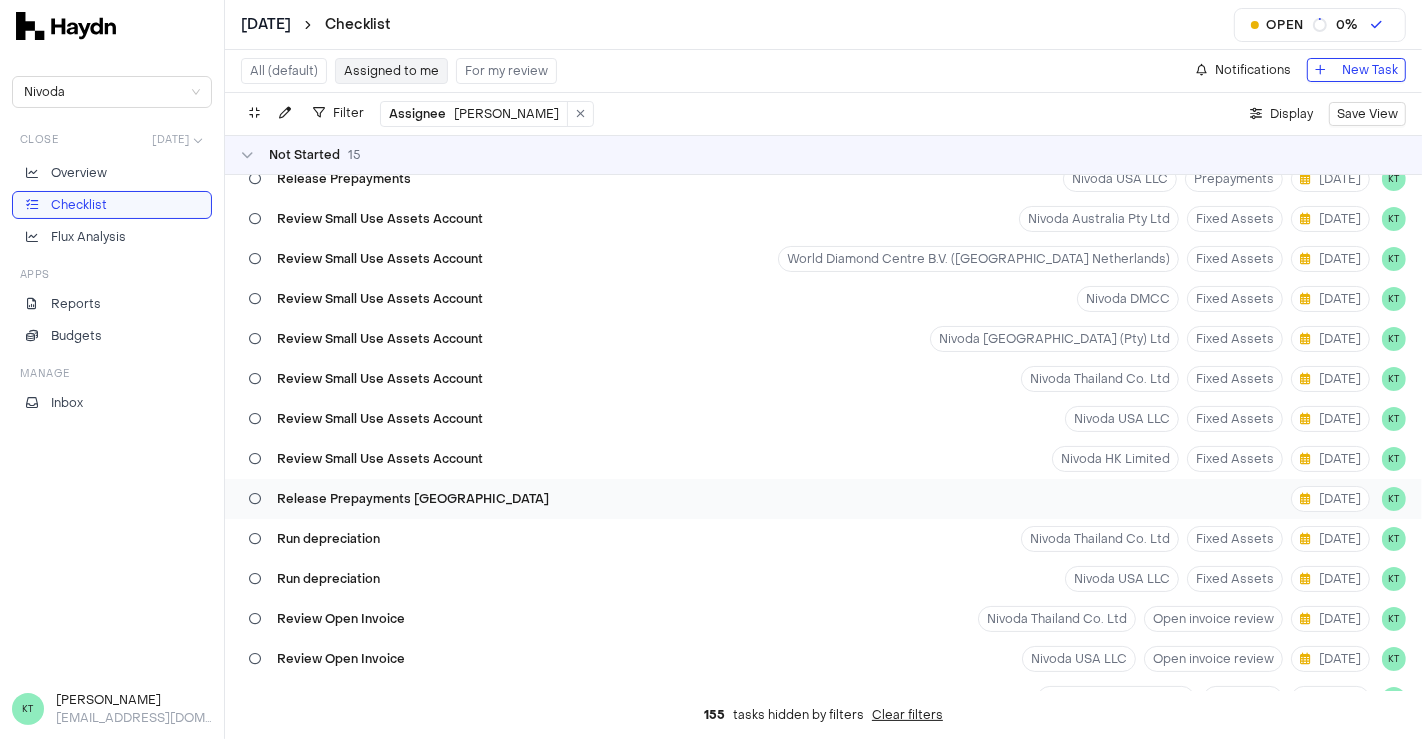 scroll, scrollTop: 0, scrollLeft: 0, axis: both 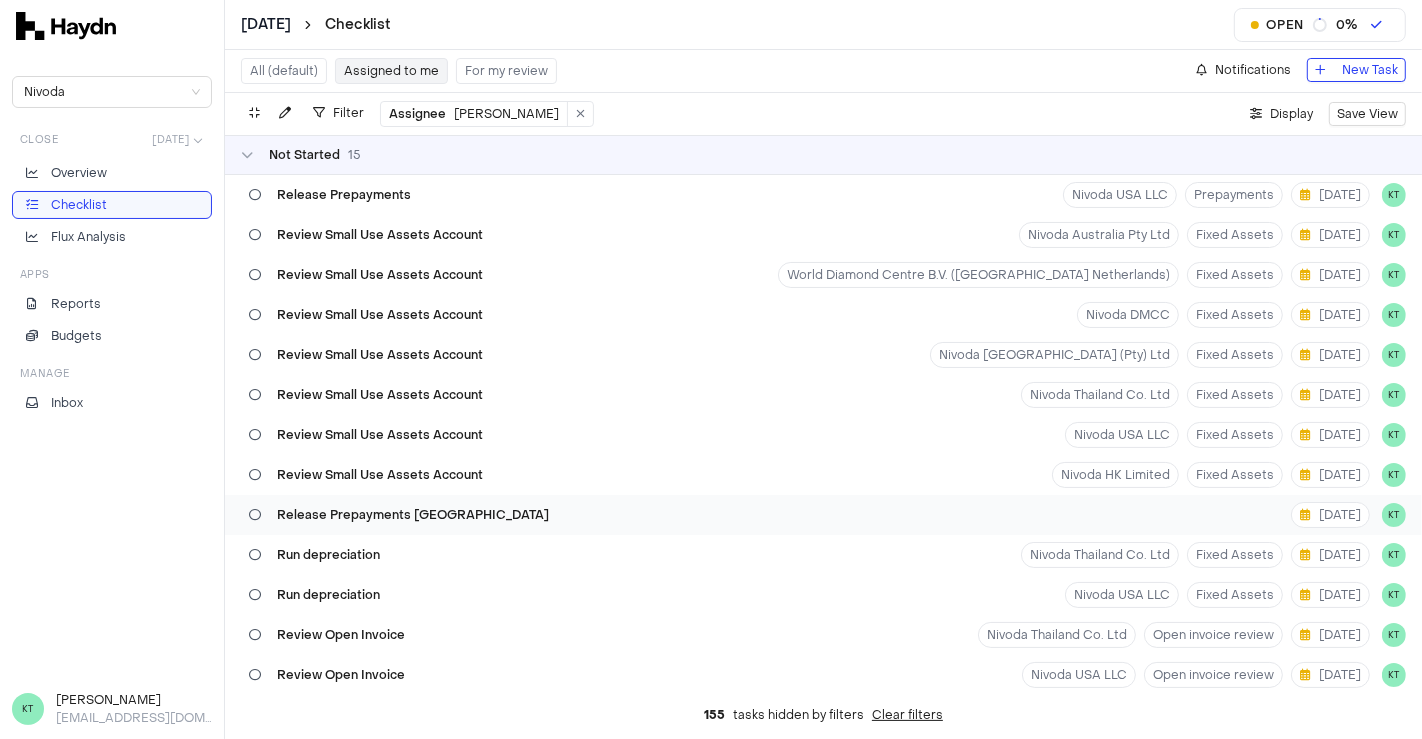 click on "Release Prepayments [GEOGRAPHIC_DATA] [DATE] KT" at bounding box center (823, 515) 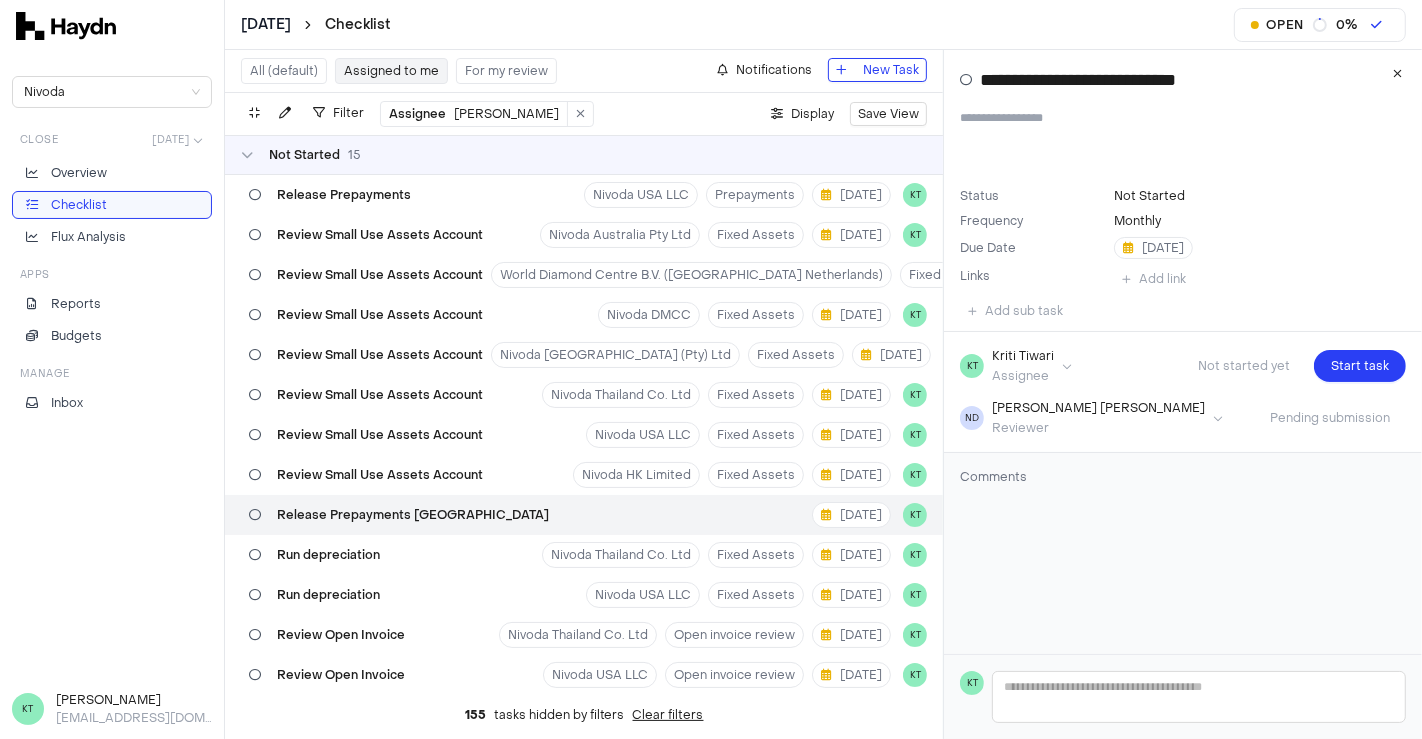 type 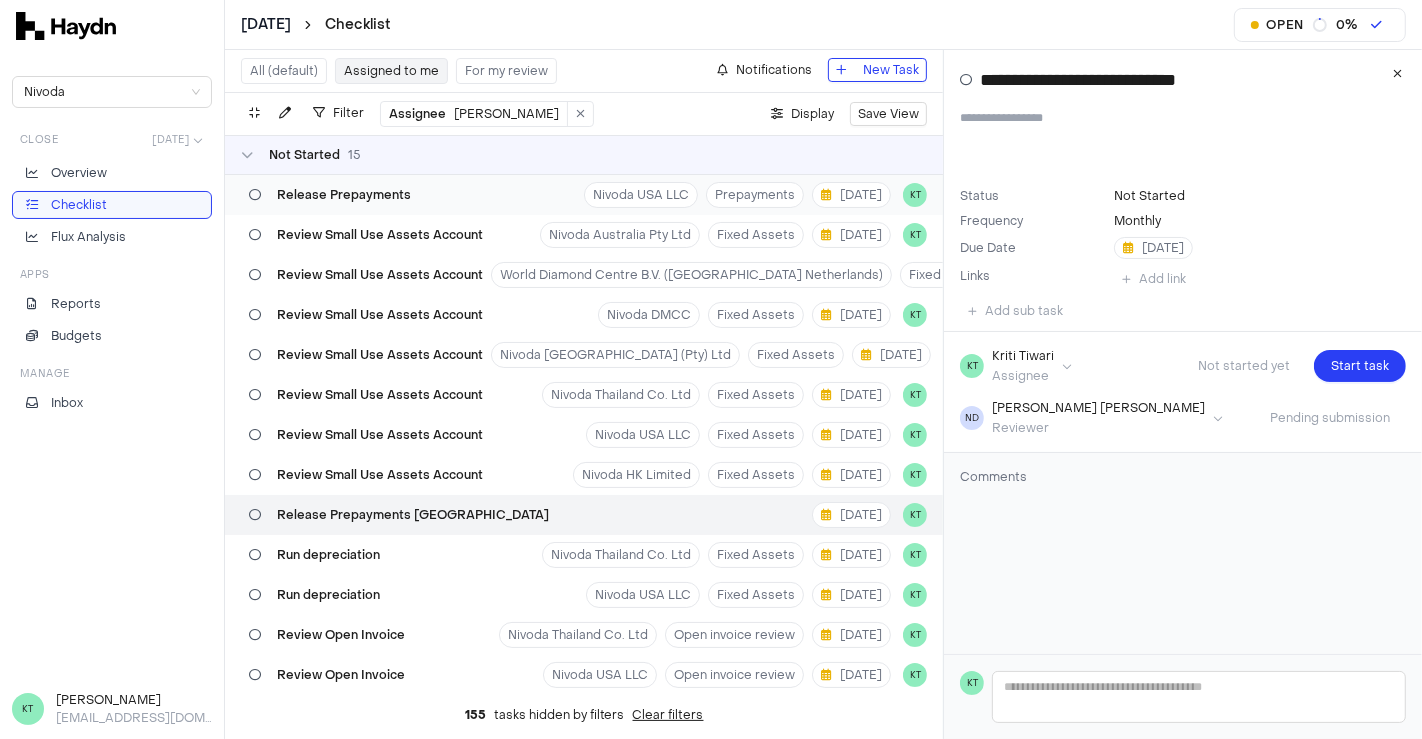 click on "Release Prepayments Nivoda USA LLC Prepayments [DATE] KT" at bounding box center [584, 195] 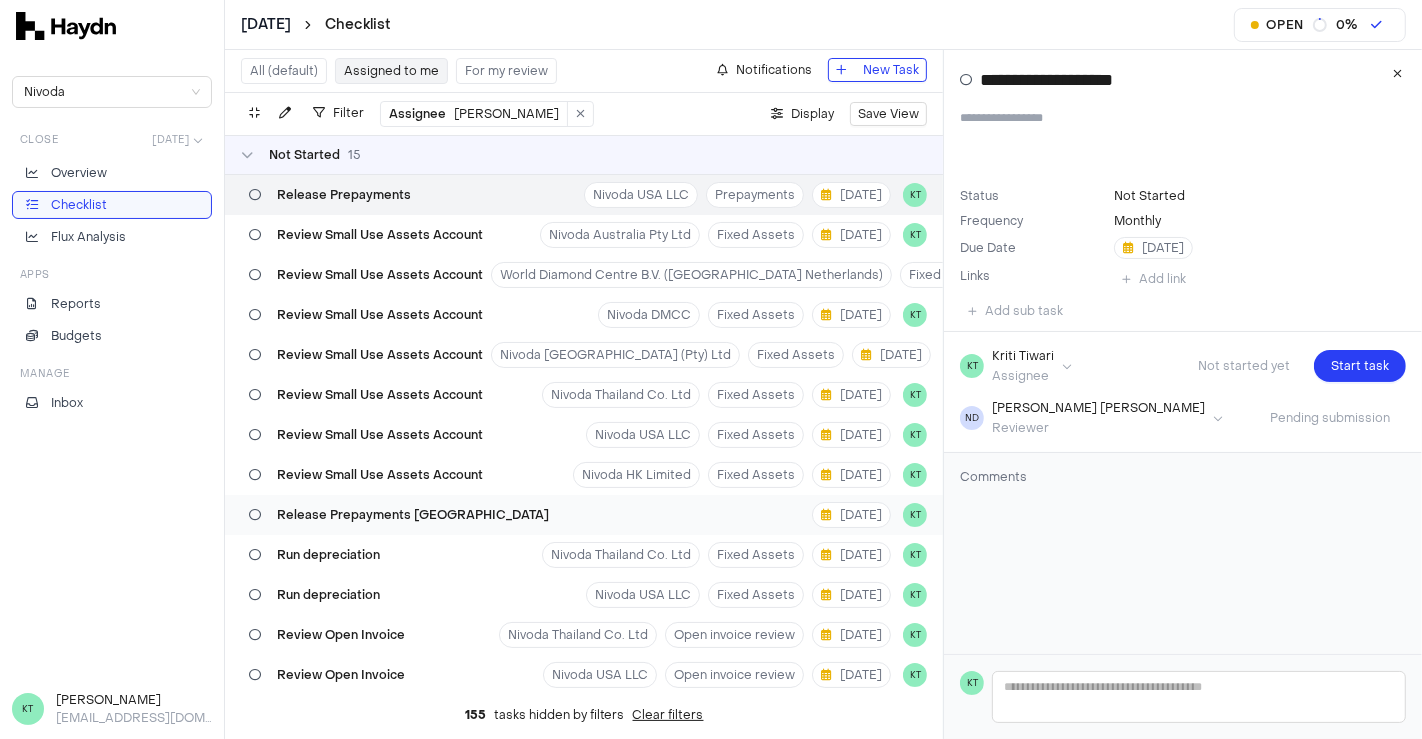 click on "Release Prepayments [GEOGRAPHIC_DATA]" at bounding box center [399, 515] 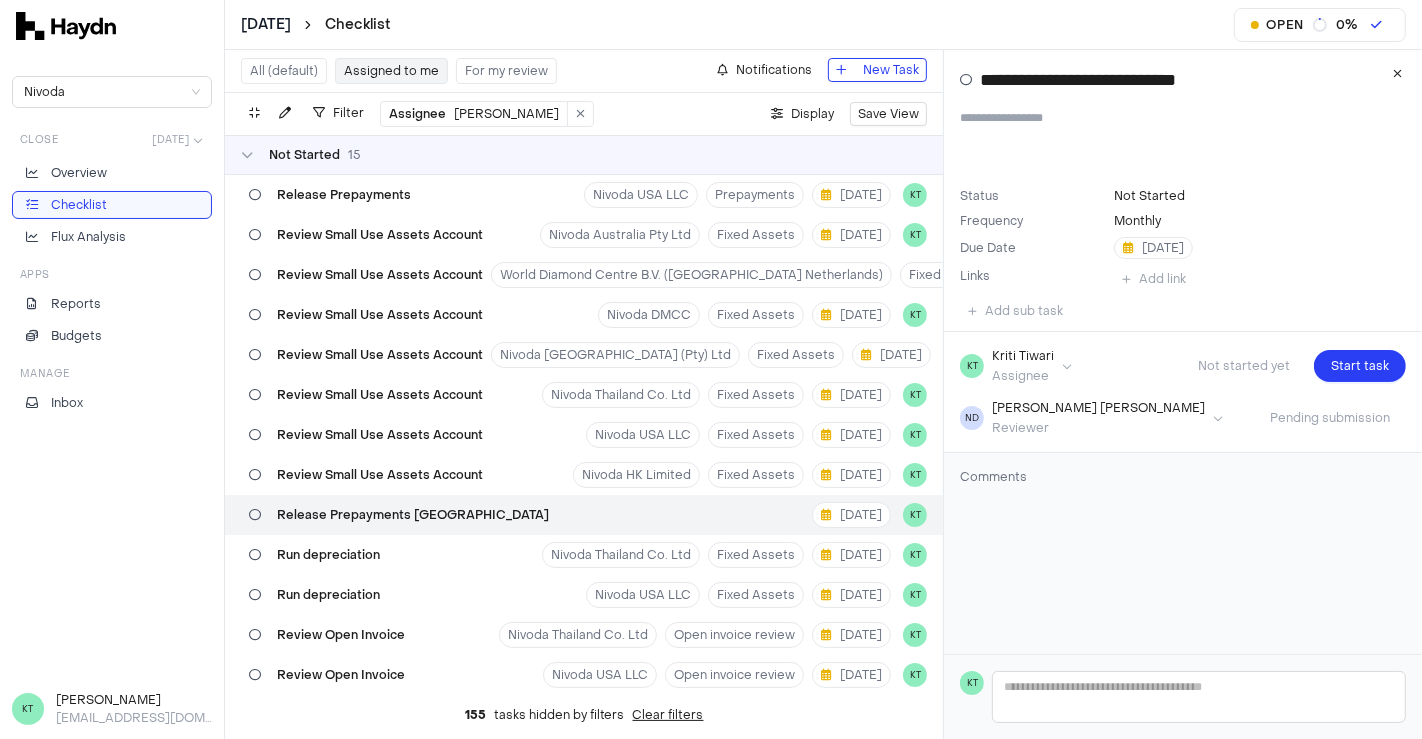 click on "Release Prepayments [GEOGRAPHIC_DATA] [DATE] KT" at bounding box center [584, 515] 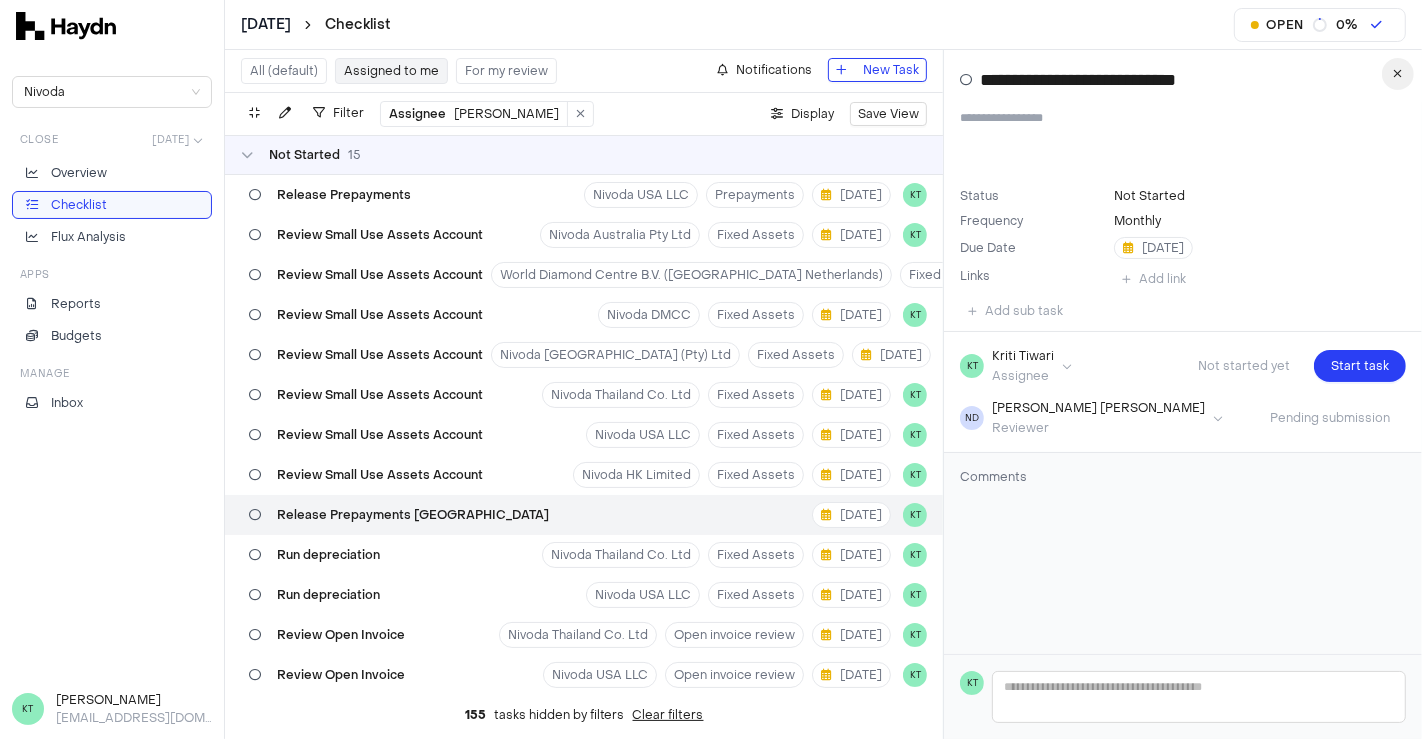 click at bounding box center [1398, 74] 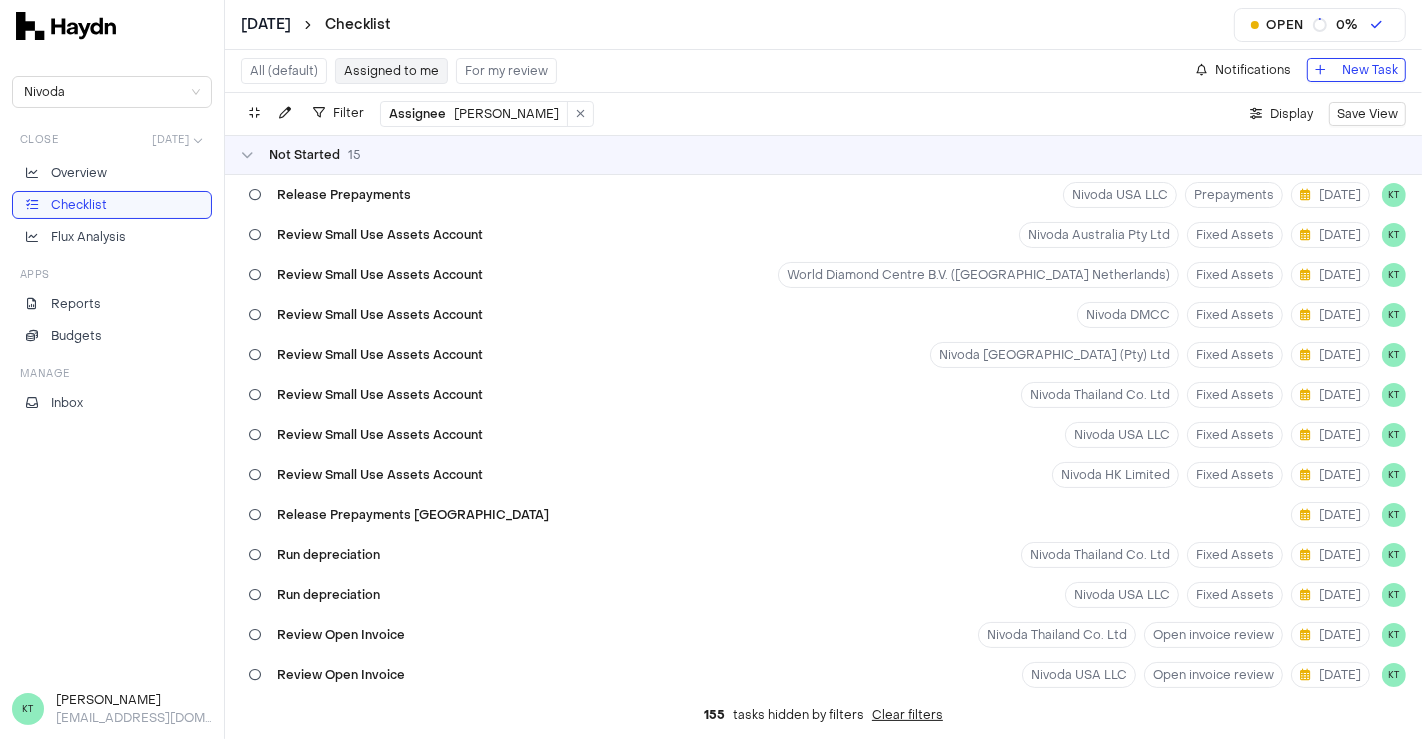 click on "All   (default)" at bounding box center (284, 71) 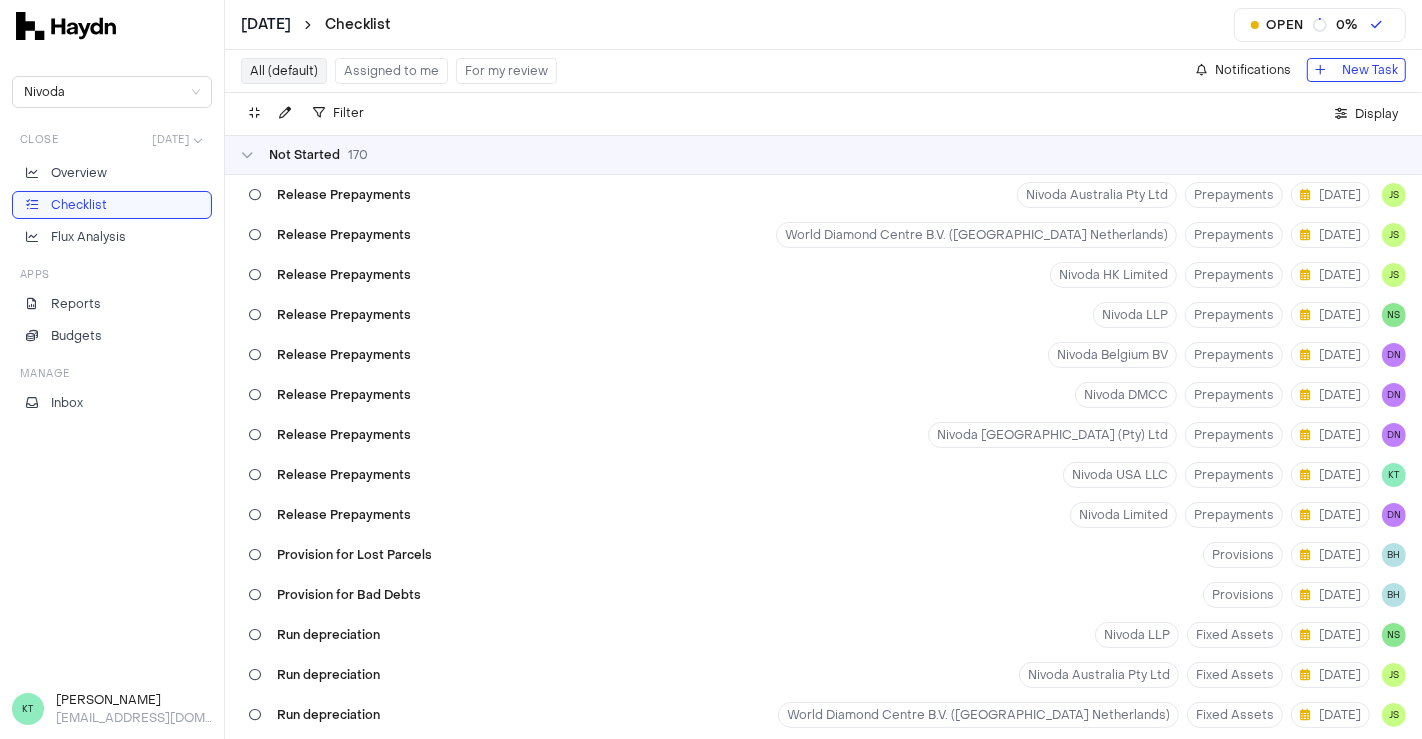 click on "Assigned to me" at bounding box center (391, 71) 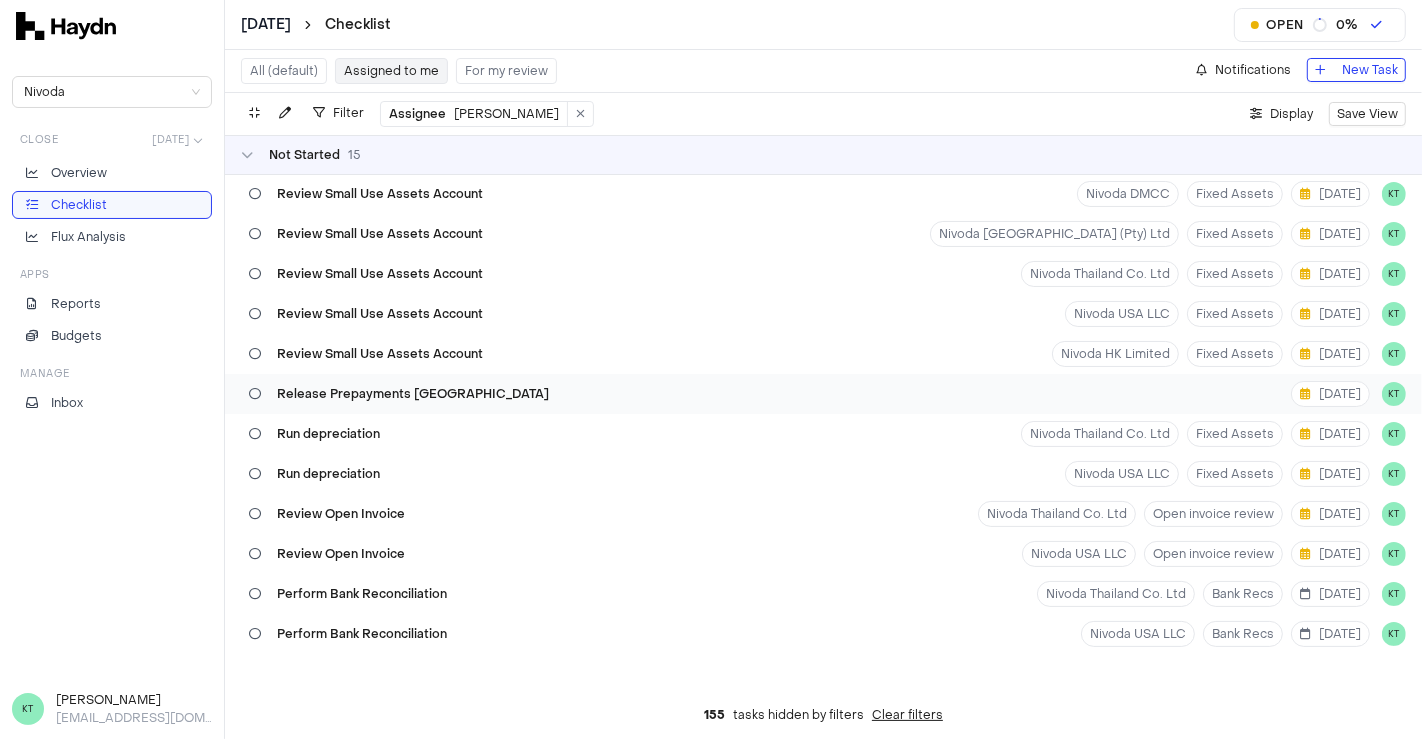 scroll, scrollTop: 0, scrollLeft: 0, axis: both 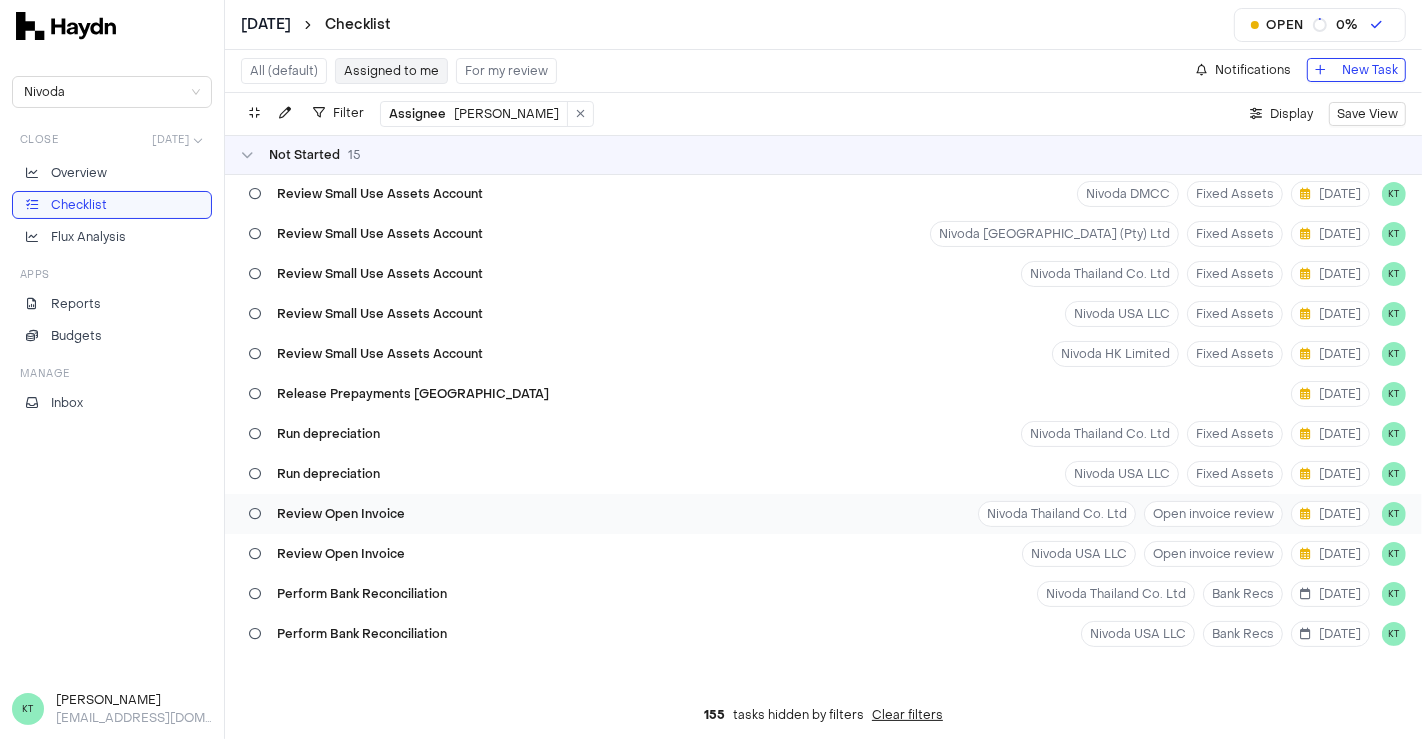 click on "Review Open Invoice Nivoda Thailand Co. Ltd Open invoice review [DATE] KT" at bounding box center (823, 514) 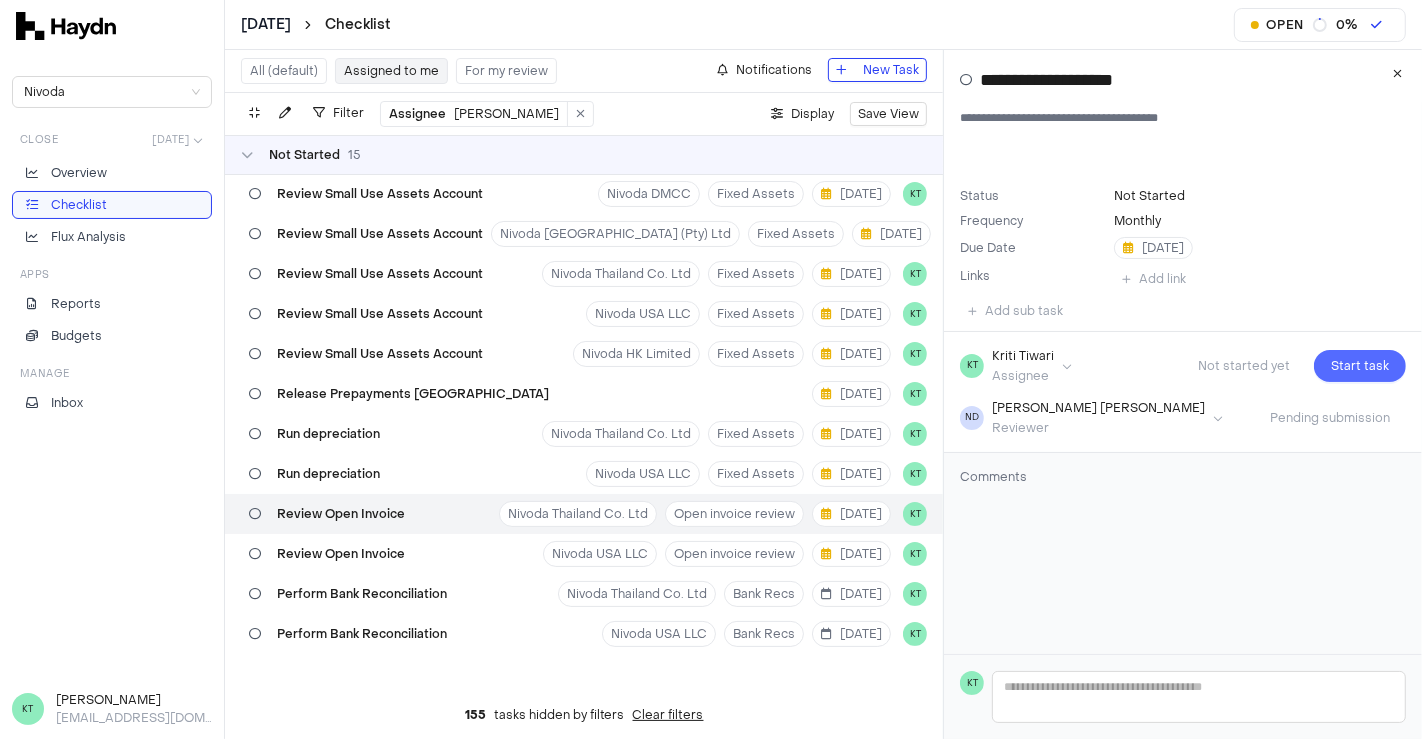 click on "Start task" at bounding box center [1360, 366] 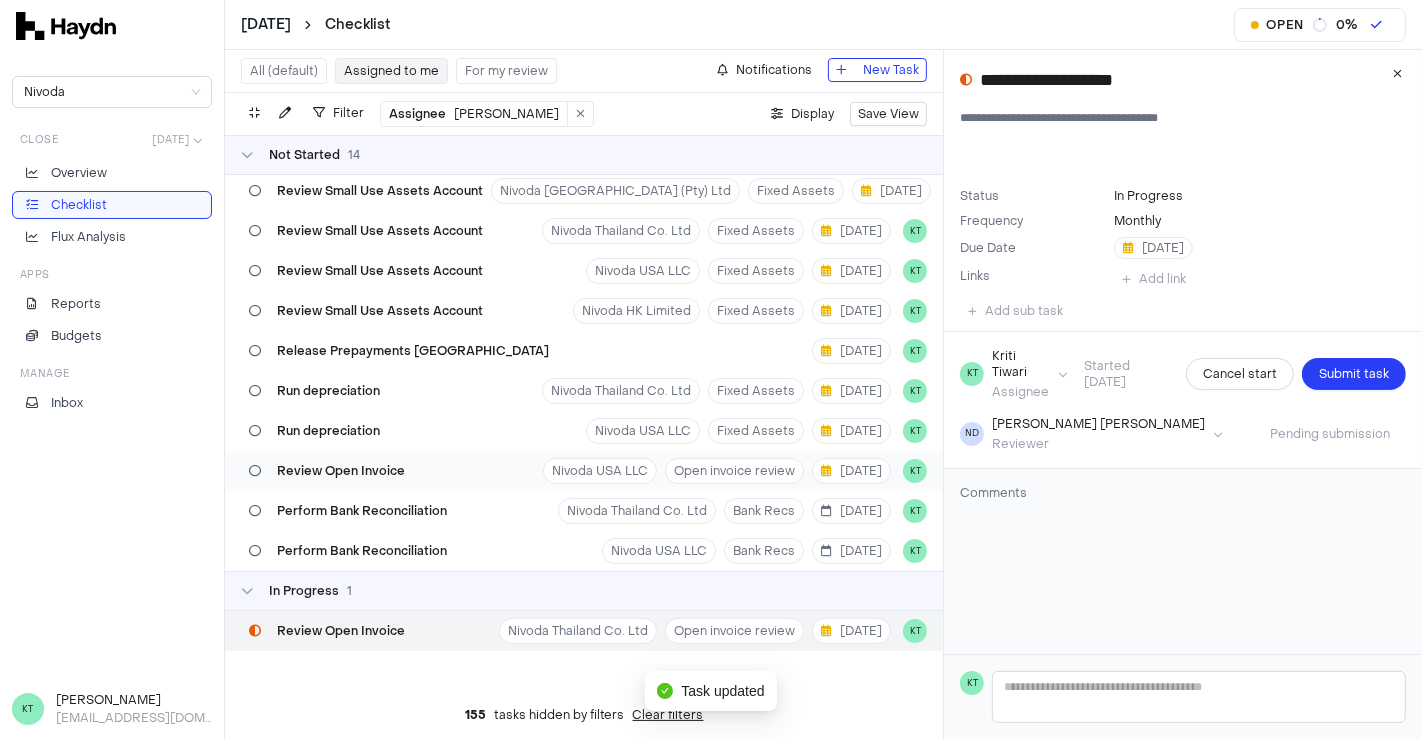 click on "In Progress 1" at bounding box center [584, 591] 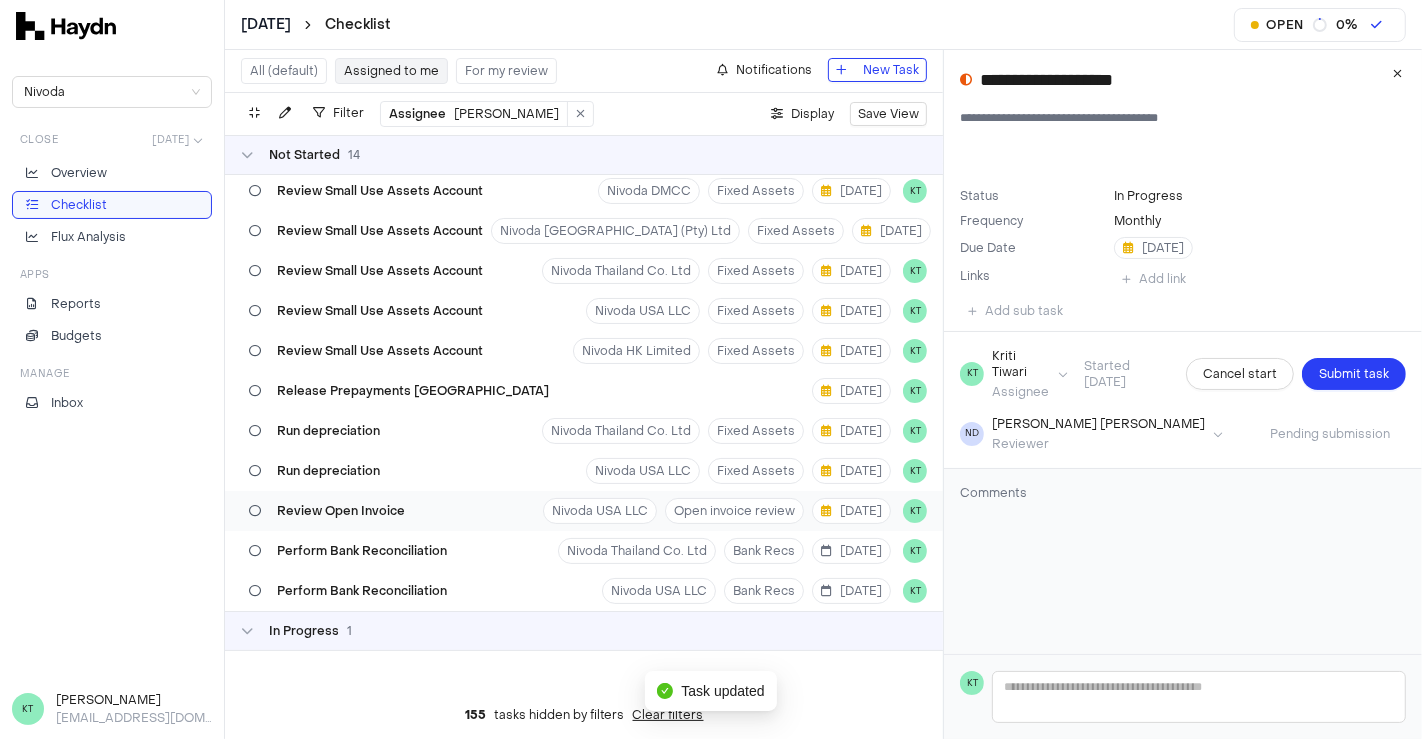 scroll, scrollTop: 138, scrollLeft: 0, axis: vertical 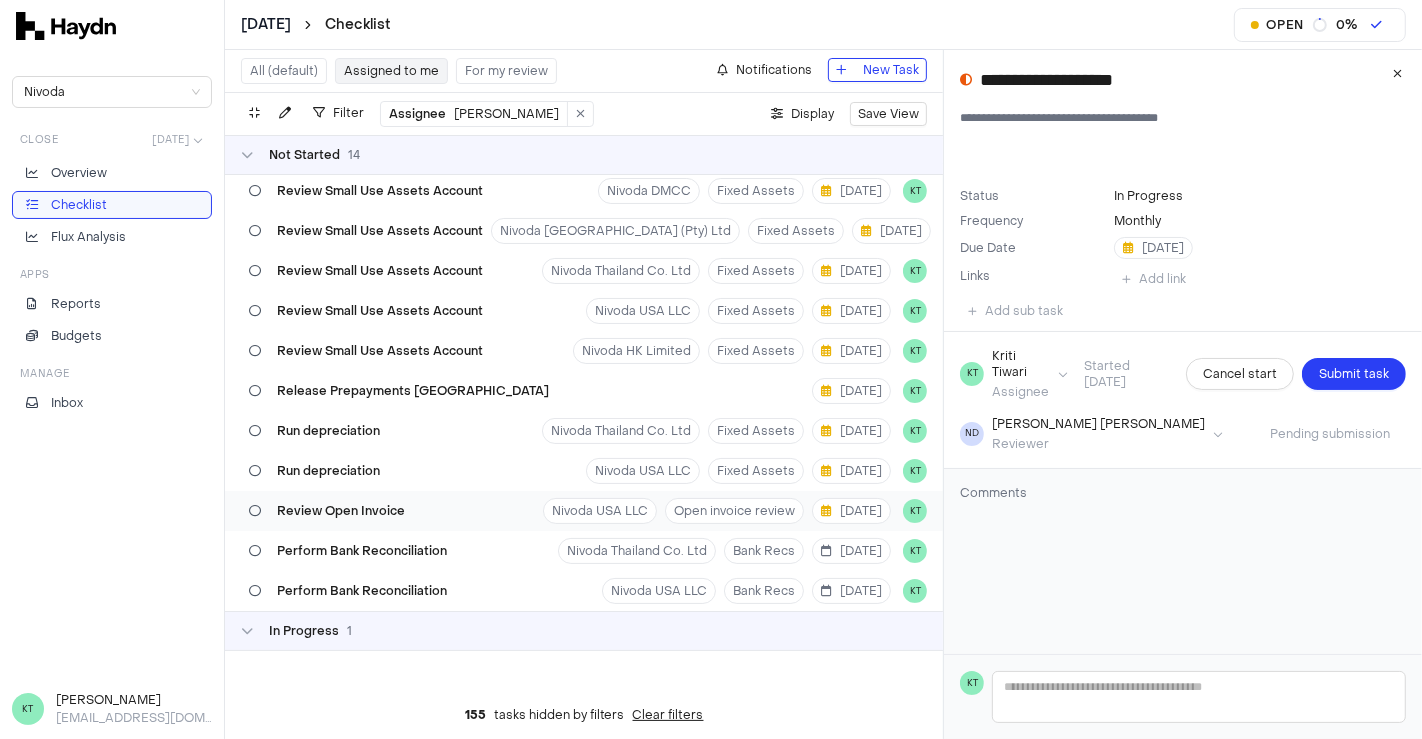 click on "Review Open Invoice" at bounding box center (327, 511) 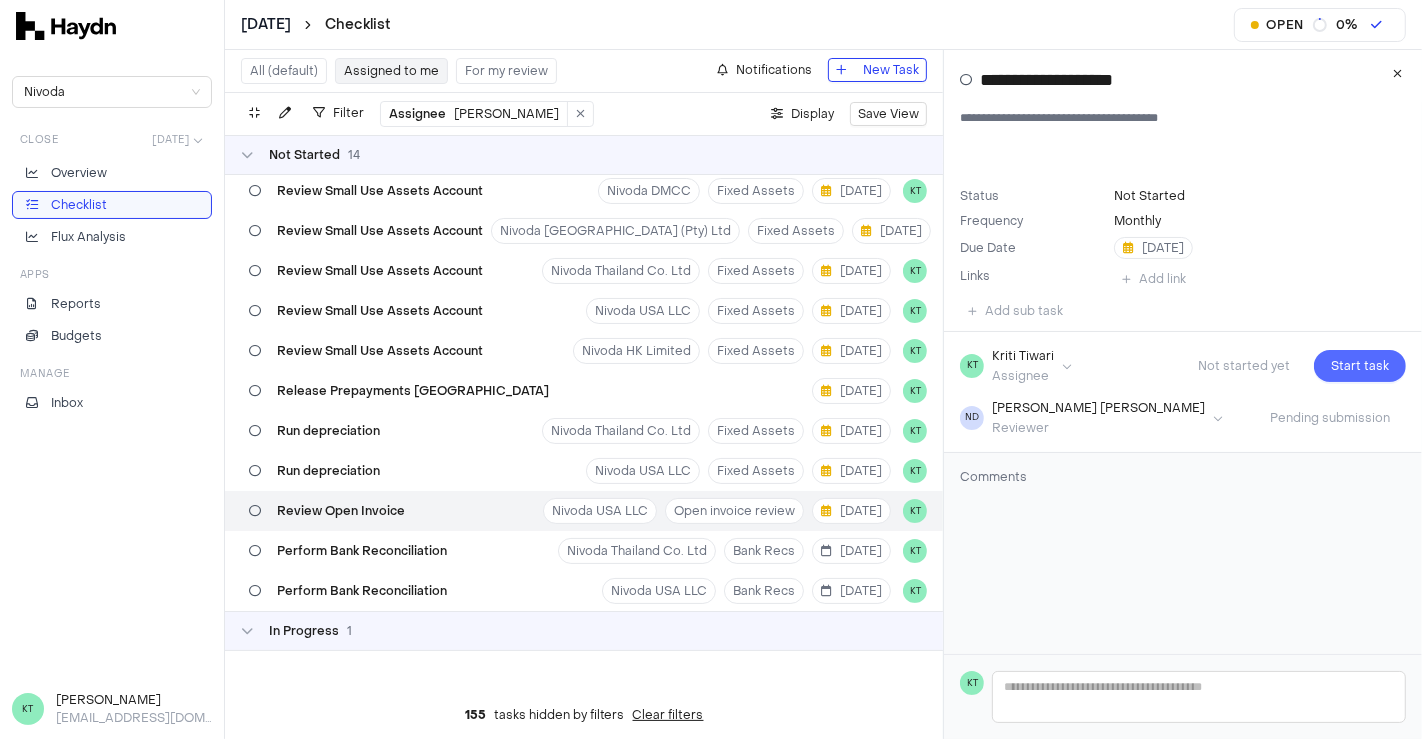 click on "Start task" at bounding box center [1360, 366] 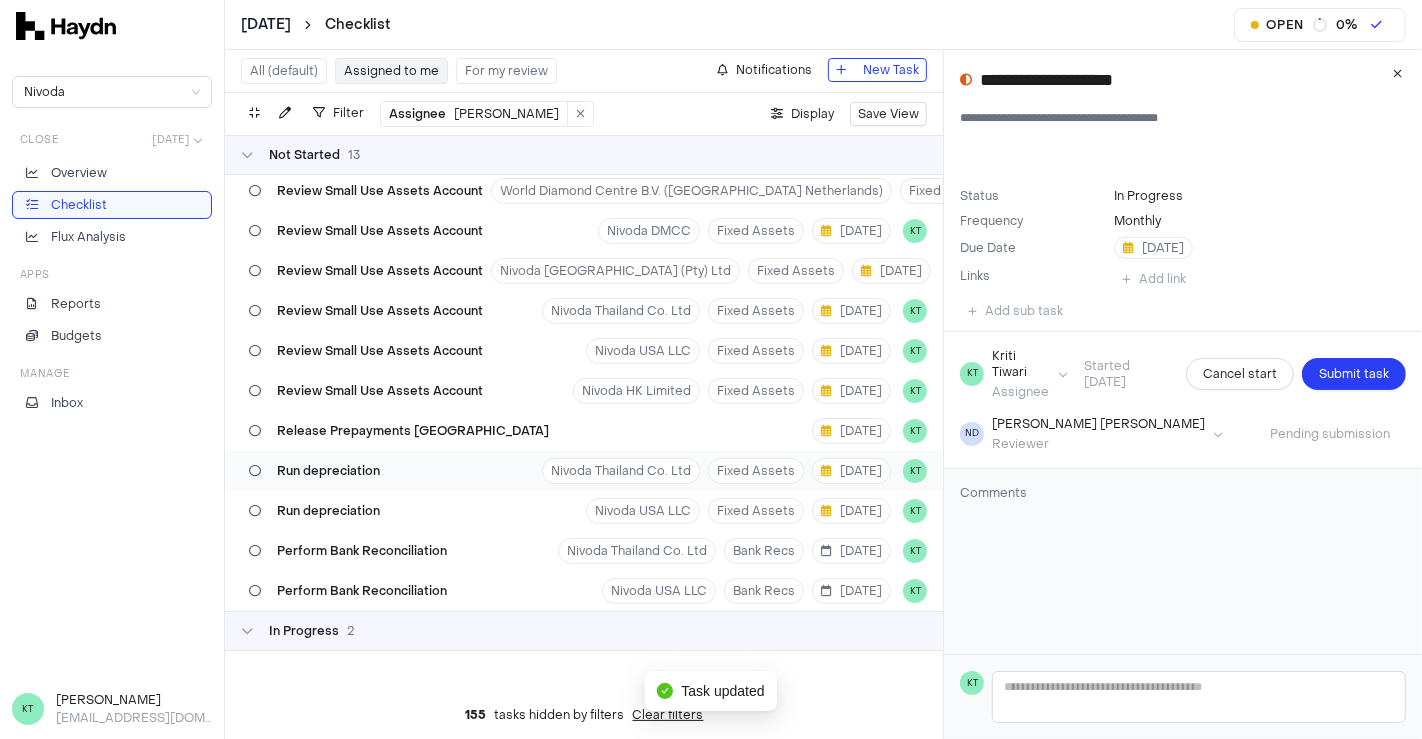 scroll, scrollTop: 0, scrollLeft: 0, axis: both 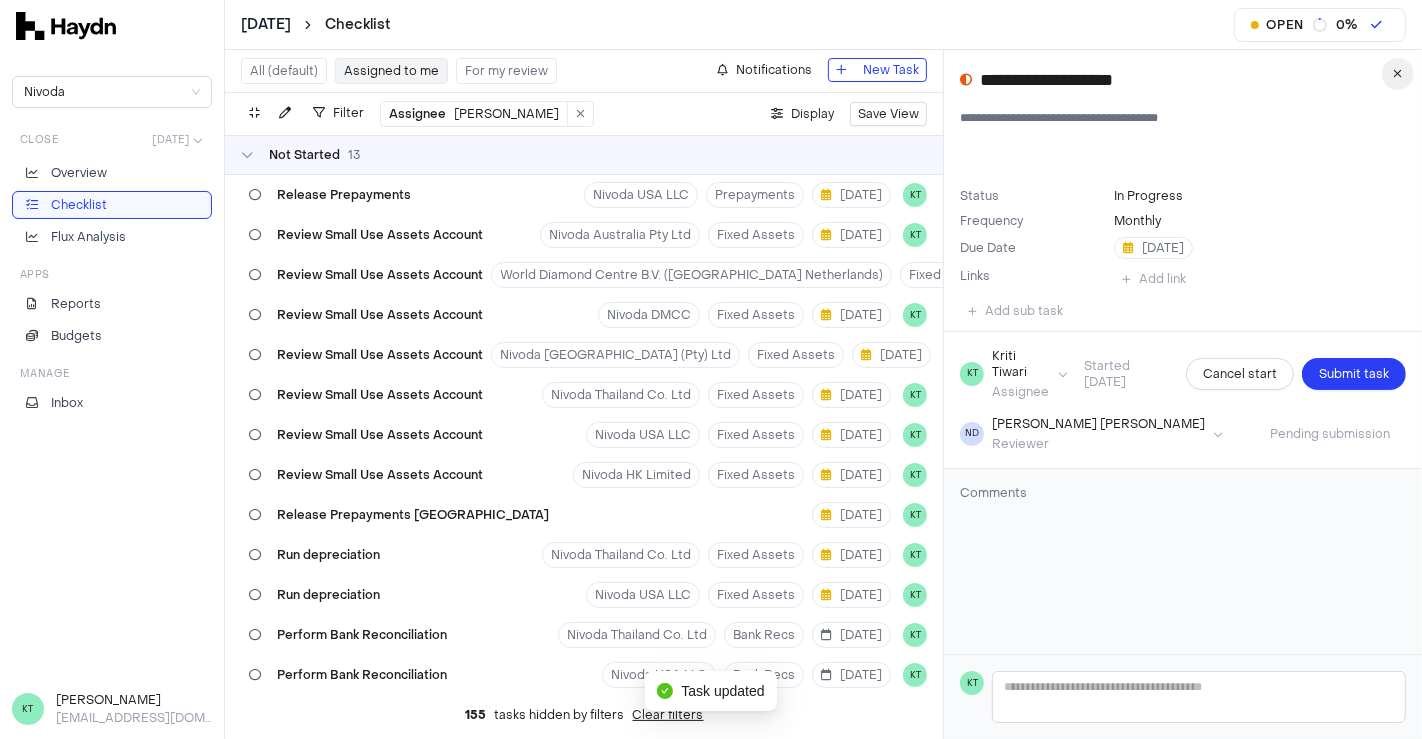 click at bounding box center [1398, 74] 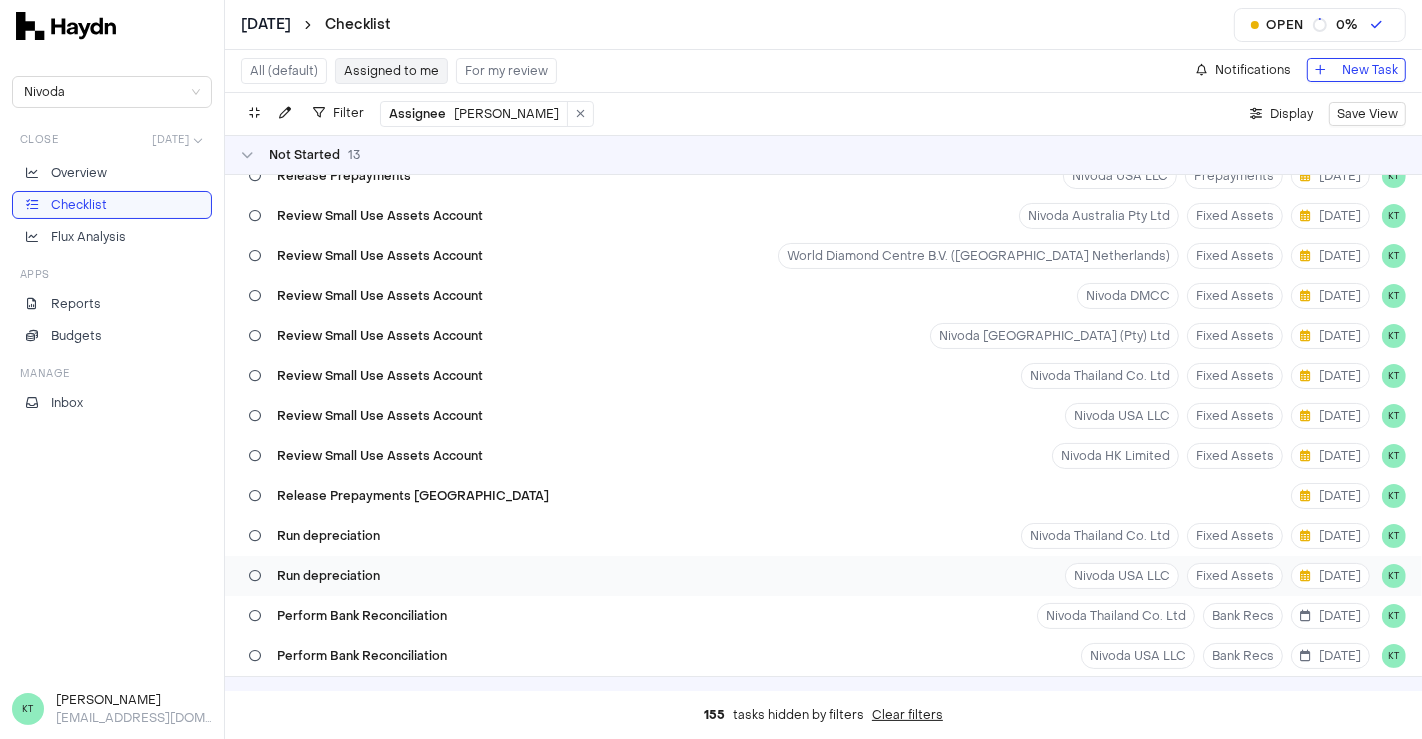 scroll, scrollTop: 18, scrollLeft: 0, axis: vertical 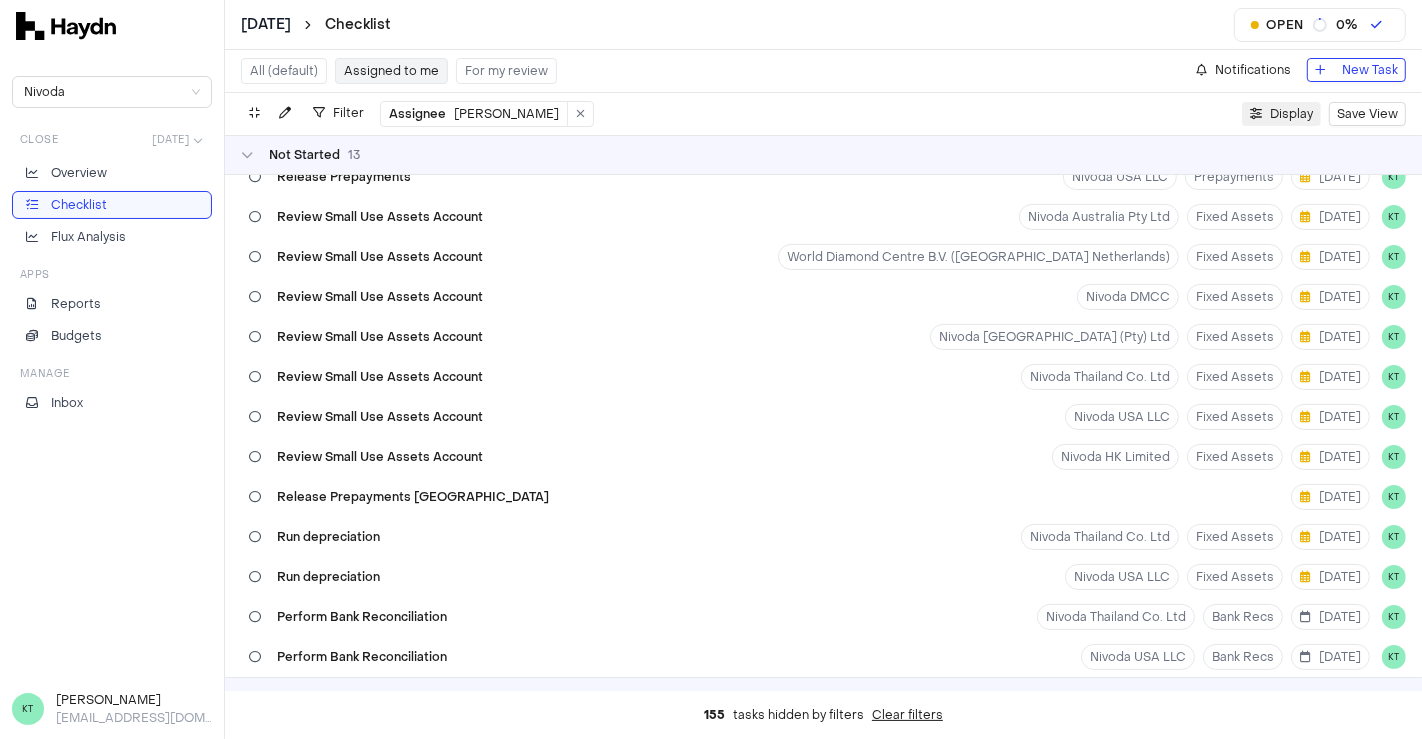 click on "Display" at bounding box center (1281, 114) 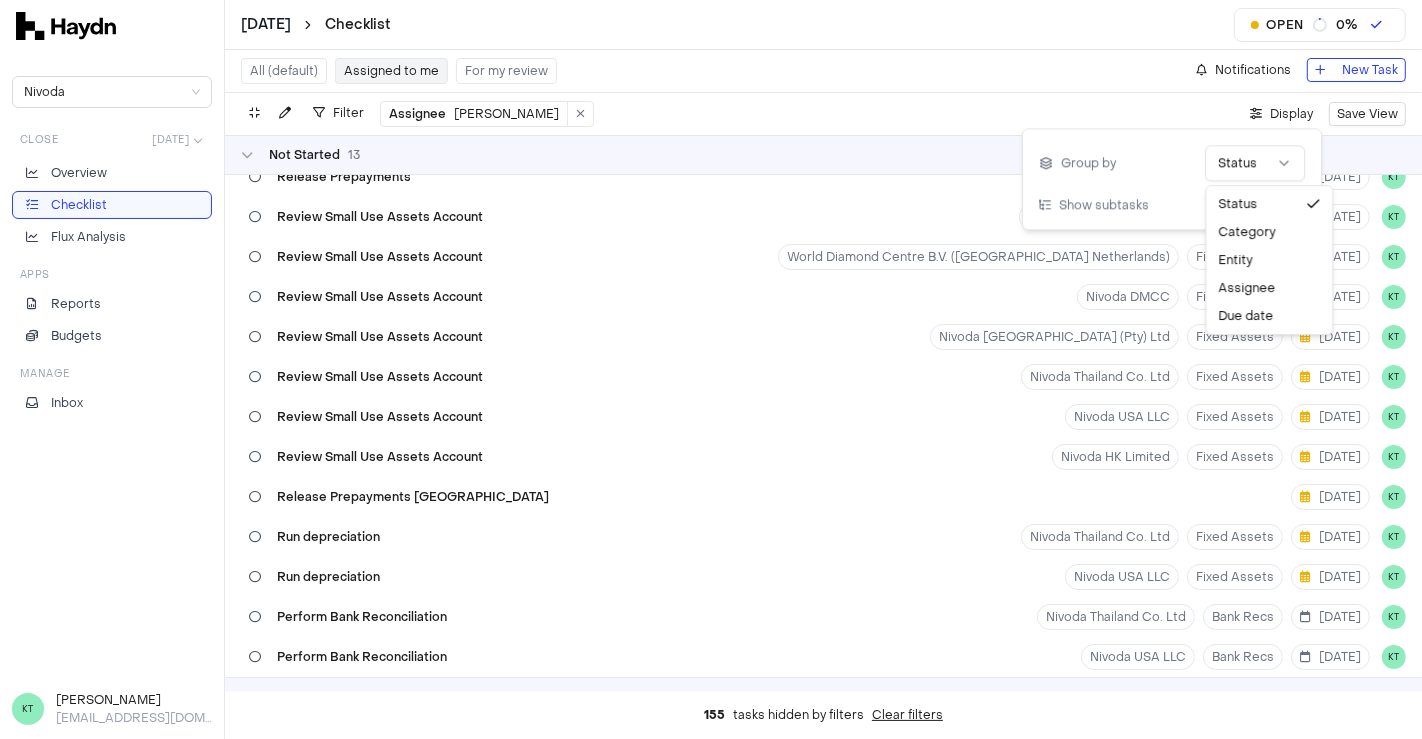 click on "[DATE] Checklist Open 0 % Nivoda Close [DATE] Overview Checklist Flux Analysis Apps Reports Budgets Manage Inbox KT Kriti Tiwari [EMAIL_ADDRESS][DOMAIN_NAME] All   (default) Assigned to me   For my review   Notifications New Task Filter Assignee [PERSON_NAME] . Display Save View Not Started 13 Release Prepayments Nivoda USA LLC Prepayments [DATE] KT Review Small Use Assets Account Nivoda Australia Pty Ltd Fixed Assets [DATE] KT Review Small Use Assets Account World Diamond Centre B.V. (Nivoda Netherlands) Fixed Assets [DATE] KT Review Small Use Assets Account Nivoda DMCC Fixed Assets [DATE] KT Review Small Use Assets Account Nivoda [GEOGRAPHIC_DATA] (Pty) Ltd Fixed Assets [DATE] KT Review Small Use Assets Account Nivoda Thailand Co. Ltd Fixed Assets [DATE] KT Review Small Use Assets Account Nivoda USA LLC Fixed Assets [DATE] KT Review Small Use Assets Account Nivoda HK Limited Fixed Assets [DATE] KT Release Prepayments [GEOGRAPHIC_DATA] [DATE] KT Run depreciation Nivoda Thailand Co. Ltd Fixed Assets [DATE] KT Run depreciation KT 2" at bounding box center (711, 369) 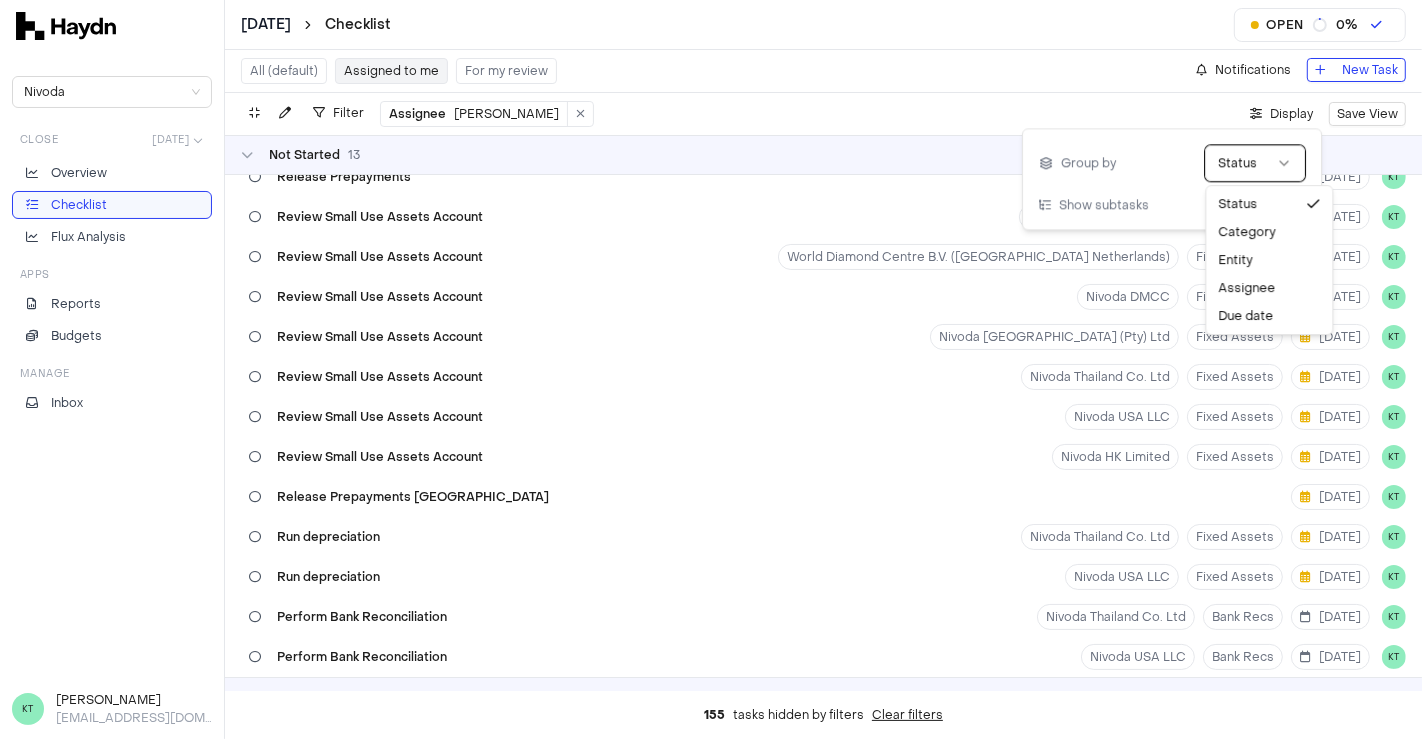 scroll, scrollTop: 0, scrollLeft: 0, axis: both 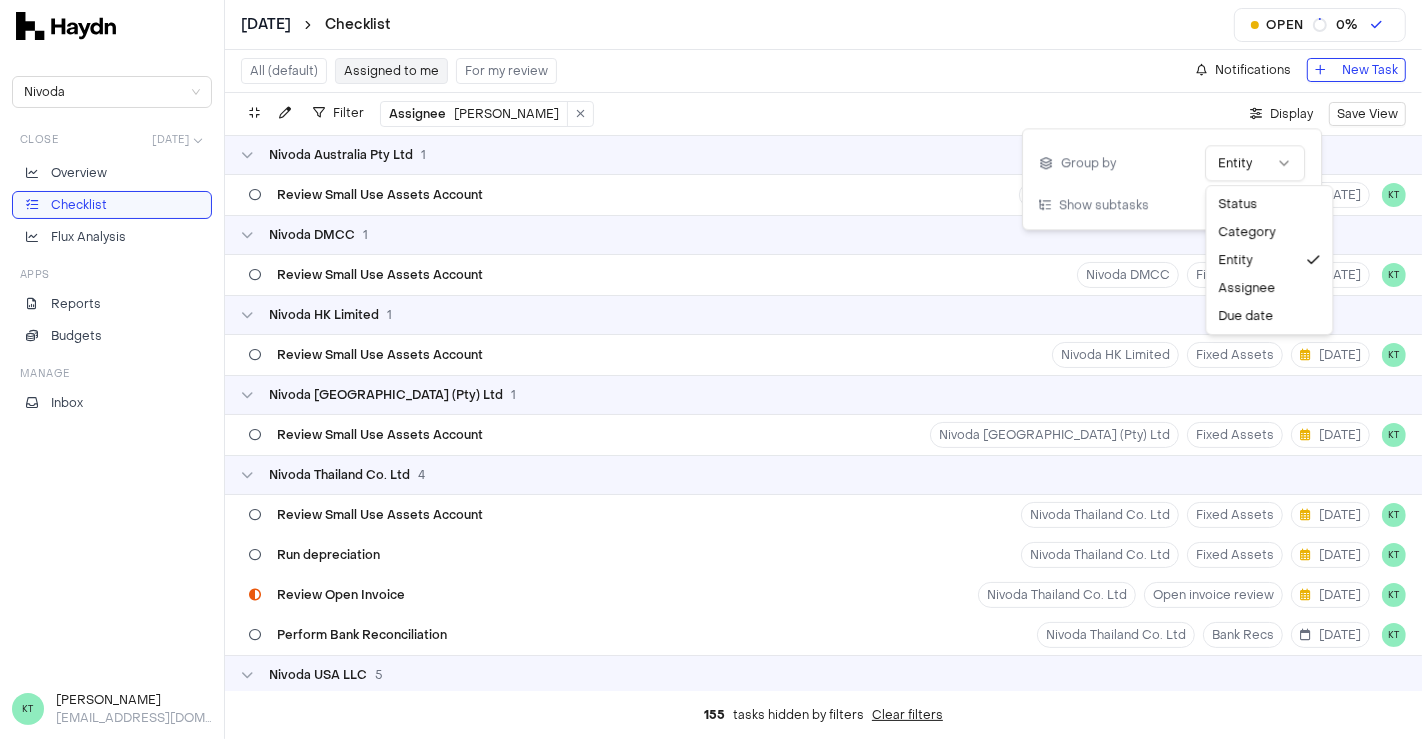 click on "[DATE] Checklist Open 0 % Nivoda Close [DATE] Overview Checklist Flux Analysis Apps Reports Budgets Manage Inbox KT Kriti Tiwari [EMAIL_ADDRESS][DOMAIN_NAME] All   (default) Assigned to me   For my review   Notifications New Task Filter Assignee [PERSON_NAME] . Display Save View Nivoda Australia Pty Ltd 1 Review Small Use Assets Account Nivoda Australia Pty Ltd Fixed Assets [DATE] KT Nivoda DMCC 1 Review Small Use Assets Account Nivoda DMCC Fixed Assets [DATE] KT Nivoda HK Limited 1 Review Small Use Assets Account Nivoda HK Limited Fixed Assets [DATE] KT Nivoda [GEOGRAPHIC_DATA] (Pty) Ltd 1 Review Small Use Assets Account [GEOGRAPHIC_DATA] (Pty) Ltd Fixed Assets [DATE] KT Nivoda Thailand Co. Ltd 4 Review Small Use Assets Account Nivoda Thailand Co. Ltd Fixed Assets [DATE] KT Run depreciation Nivoda Thailand Co. Ltd Fixed Assets [DATE] KT Review Open Invoice Nivoda Thailand Co. Ltd Open invoice review [DATE] KT Perform Bank Reconciliation Nivoda Thailand Co. Ltd Bank Recs [DATE] KT Nivoda USA LLC 5 Release Prepayments" at bounding box center (711, 369) 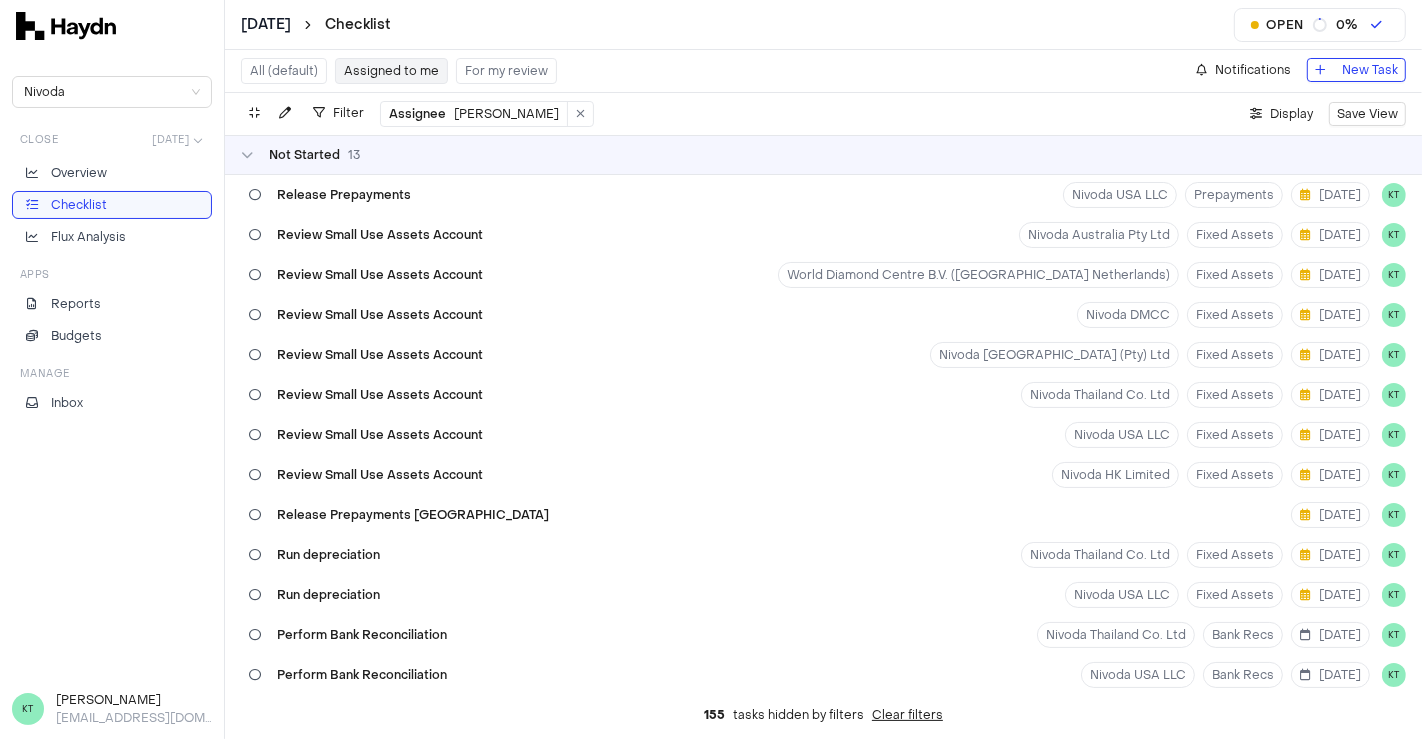 click on "Filter Assignee [PERSON_NAME] . Display Save View" at bounding box center [823, 114] 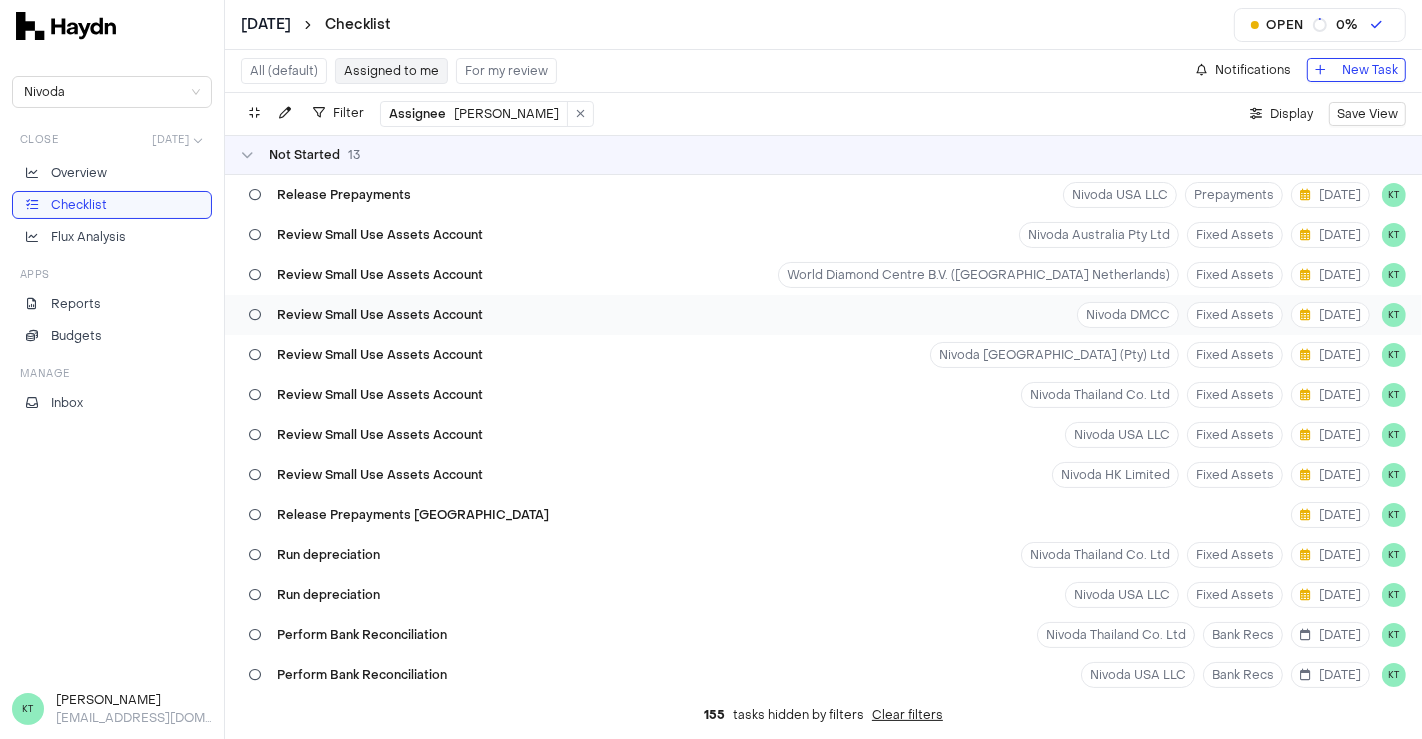 scroll, scrollTop: 161, scrollLeft: 0, axis: vertical 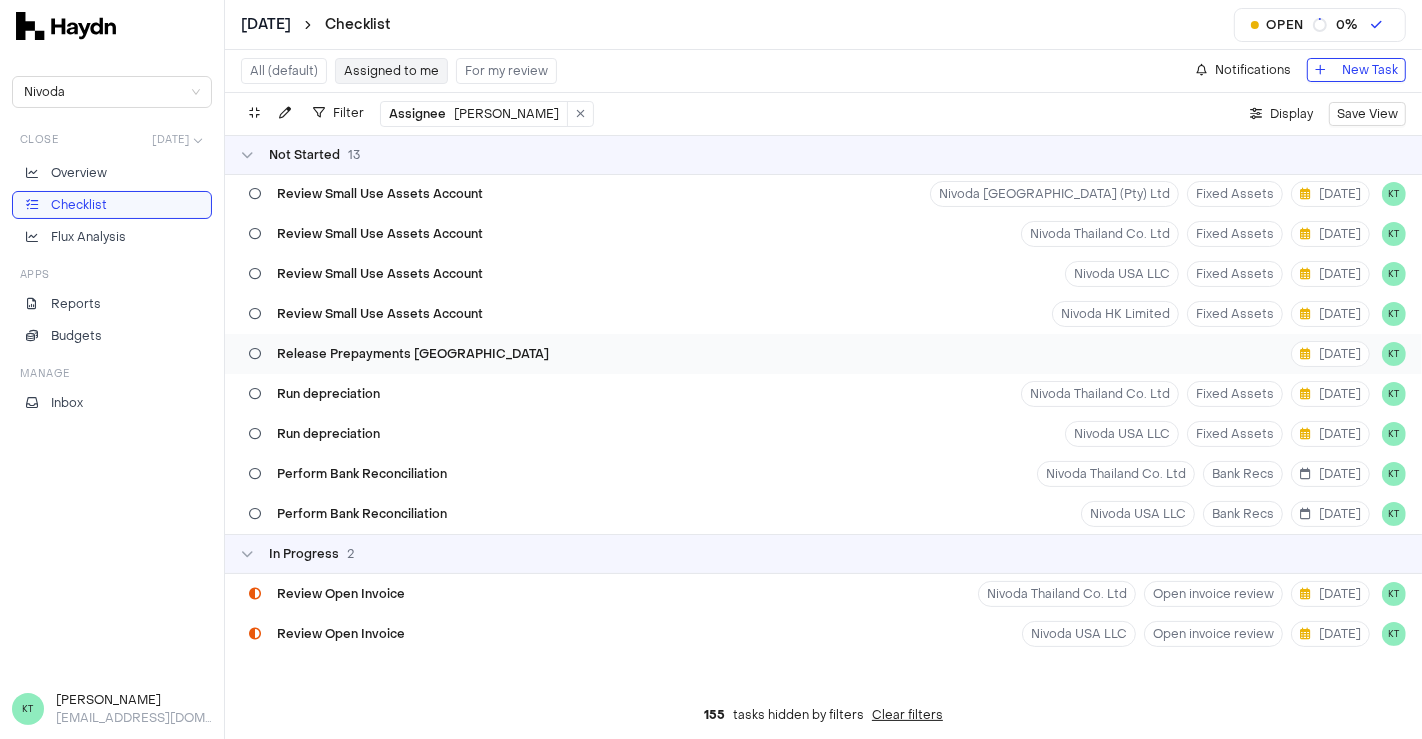 click at bounding box center [255, 354] 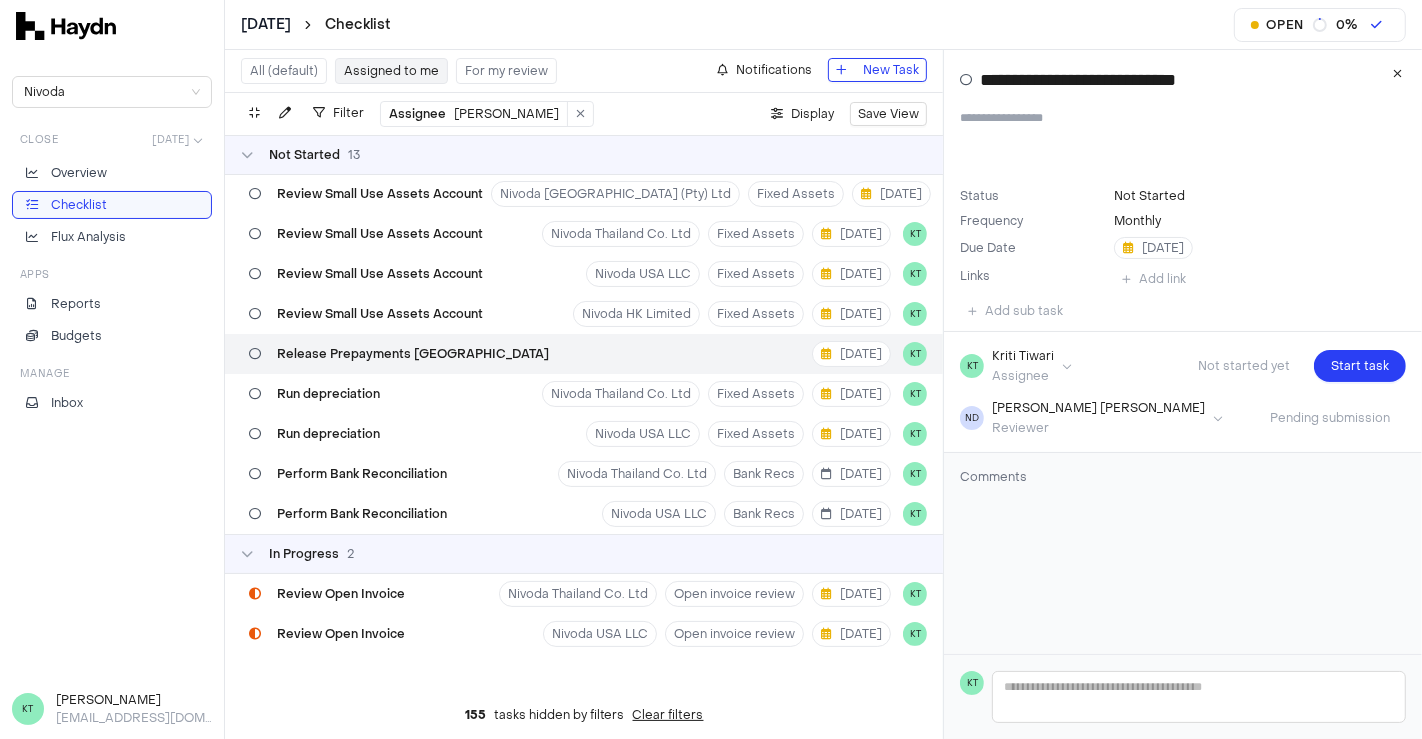 click at bounding box center [1183, 142] 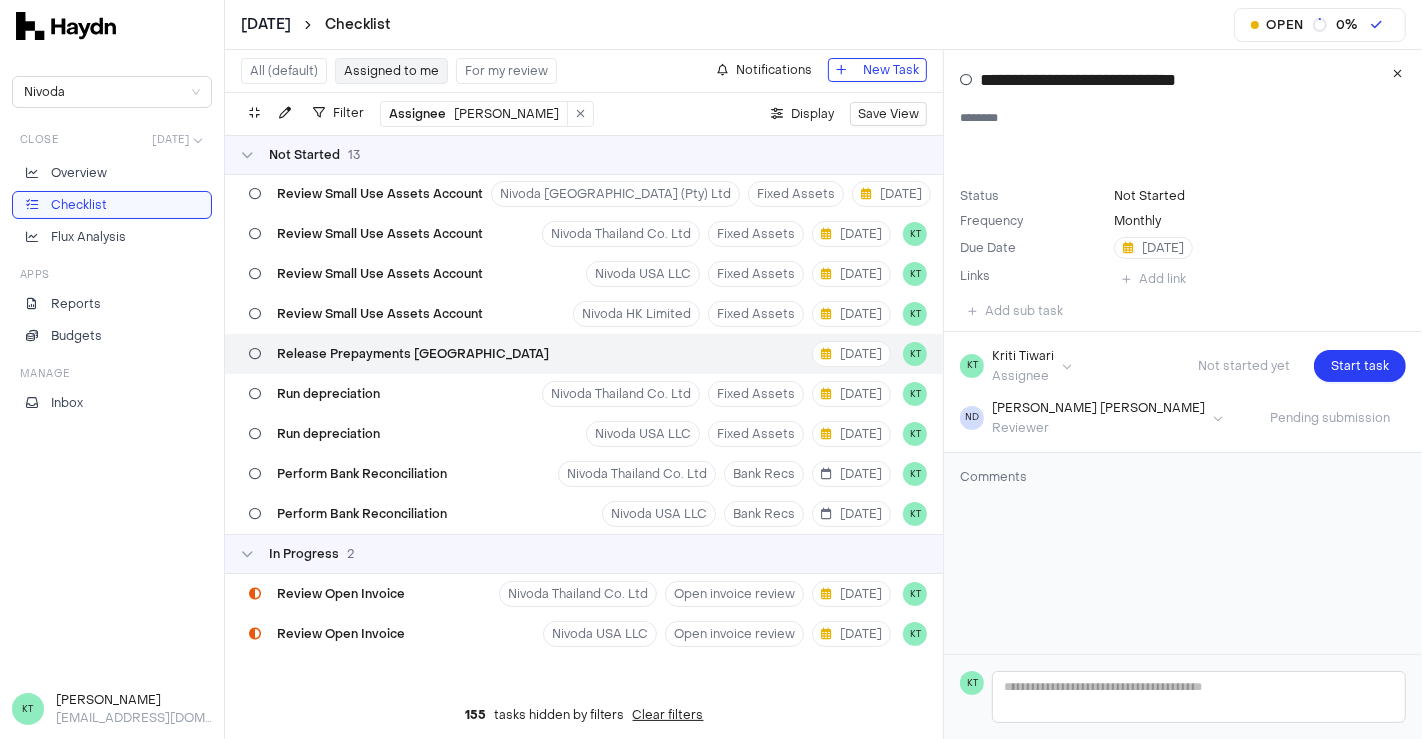 type on "********" 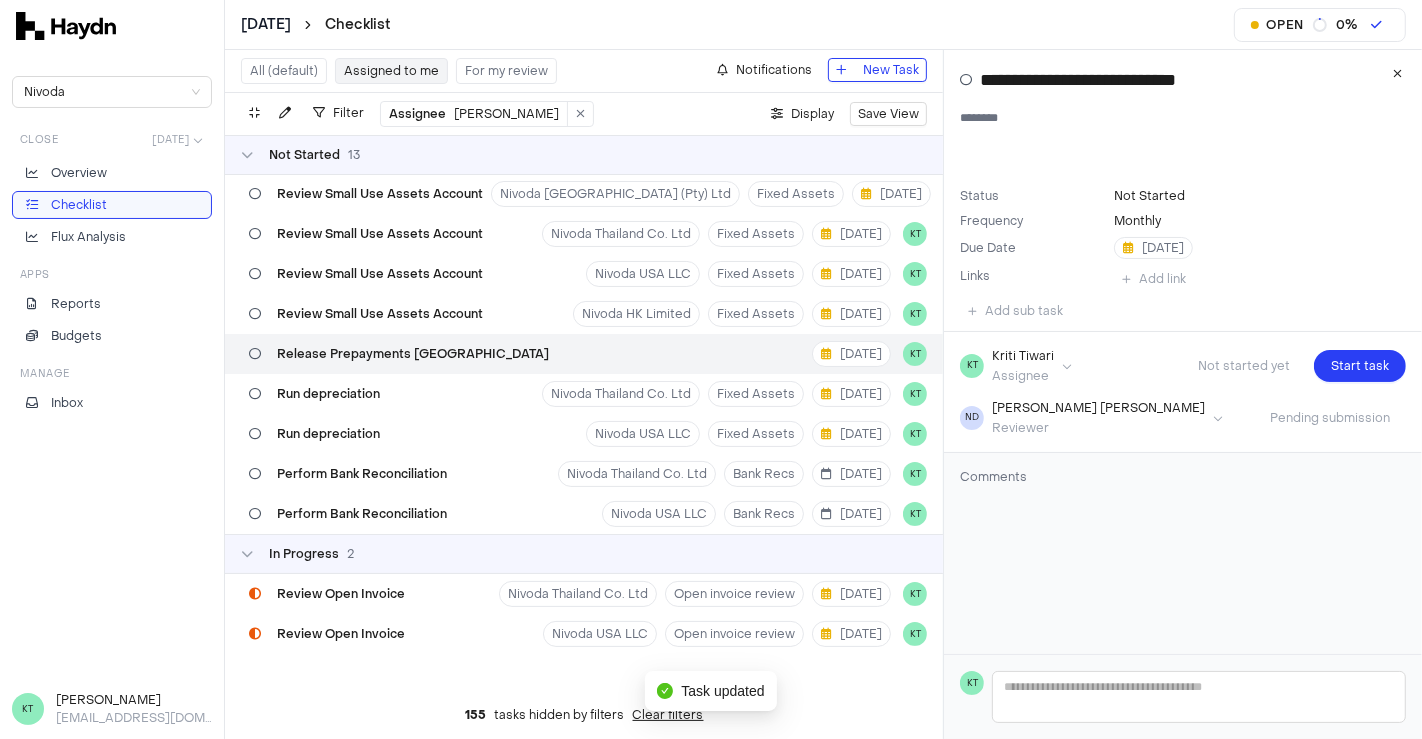 click on "KT" at bounding box center [1183, 697] 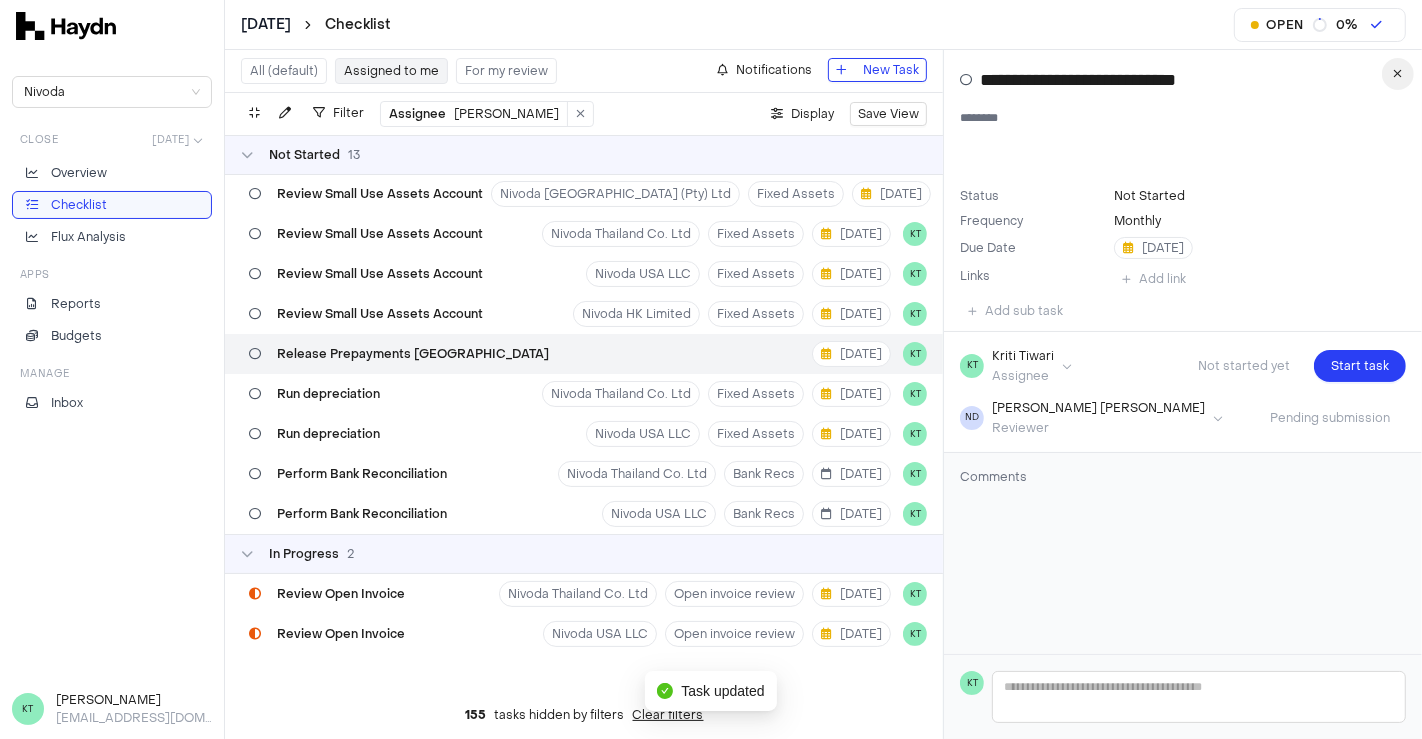 click at bounding box center (1398, 74) 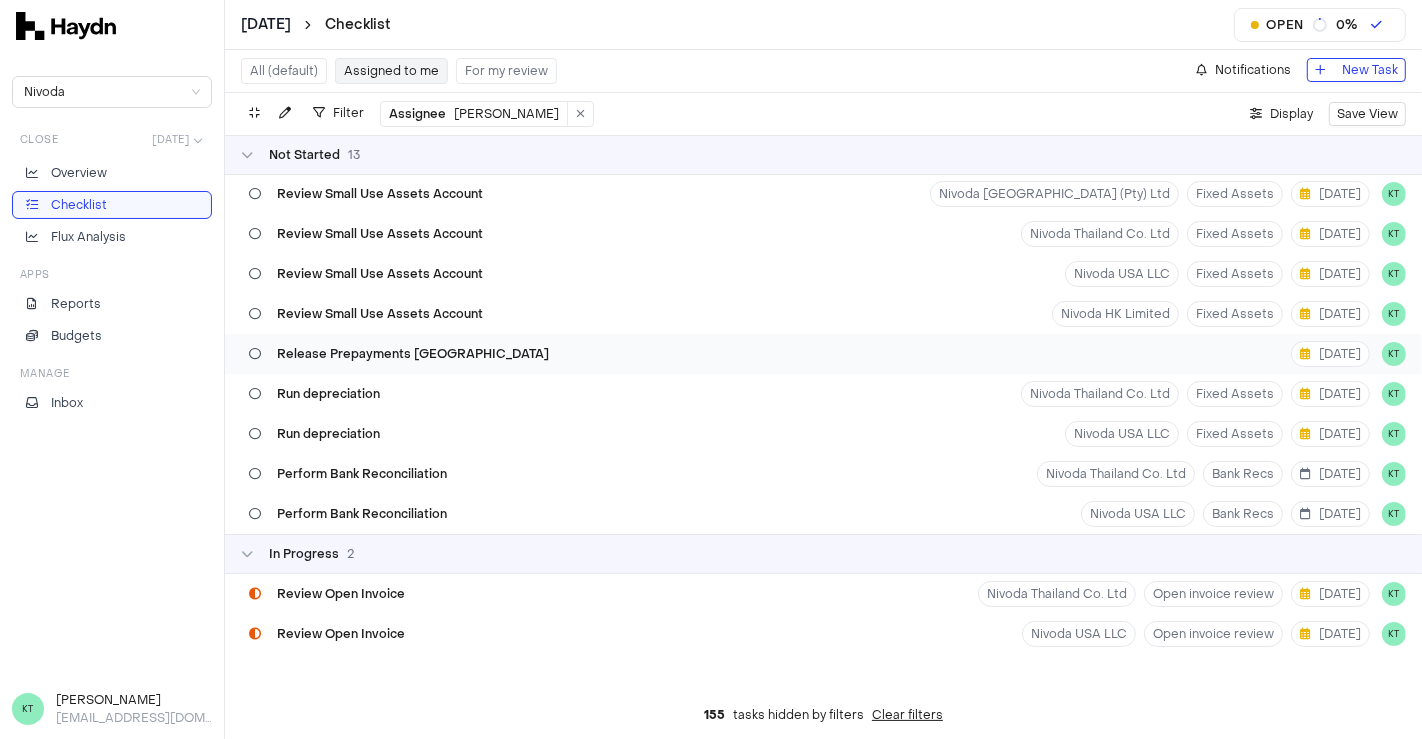 click on "Release Prepayments [GEOGRAPHIC_DATA] [DATE] KT" at bounding box center [823, 354] 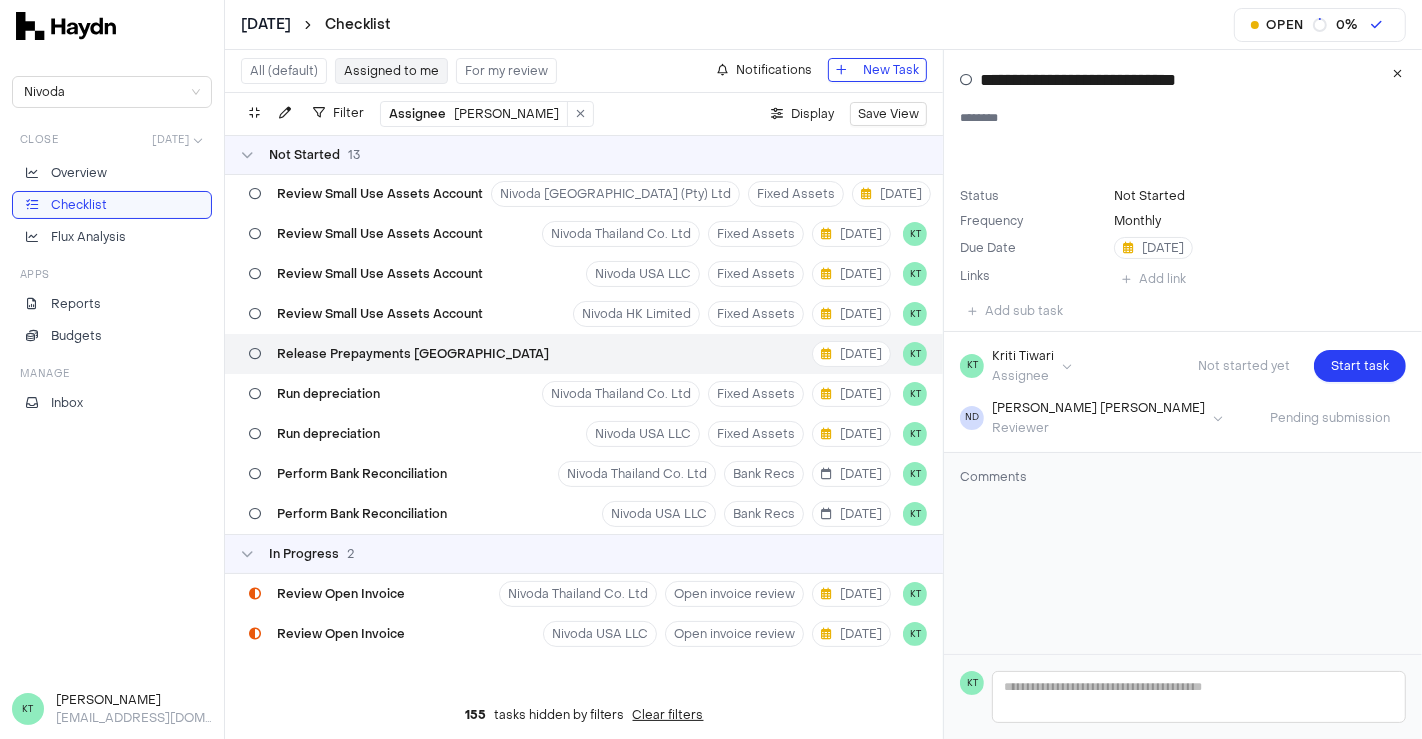 click on "********" at bounding box center (1175, 142) 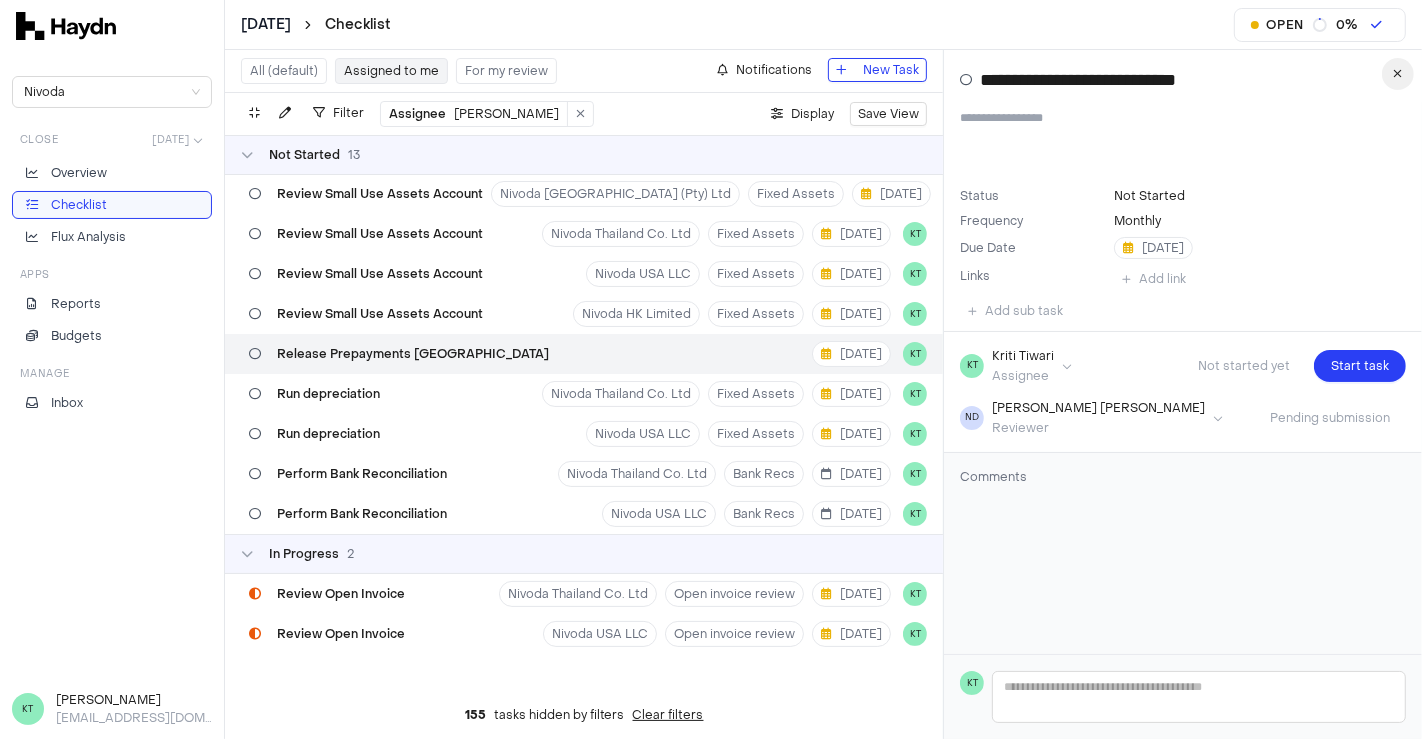 type 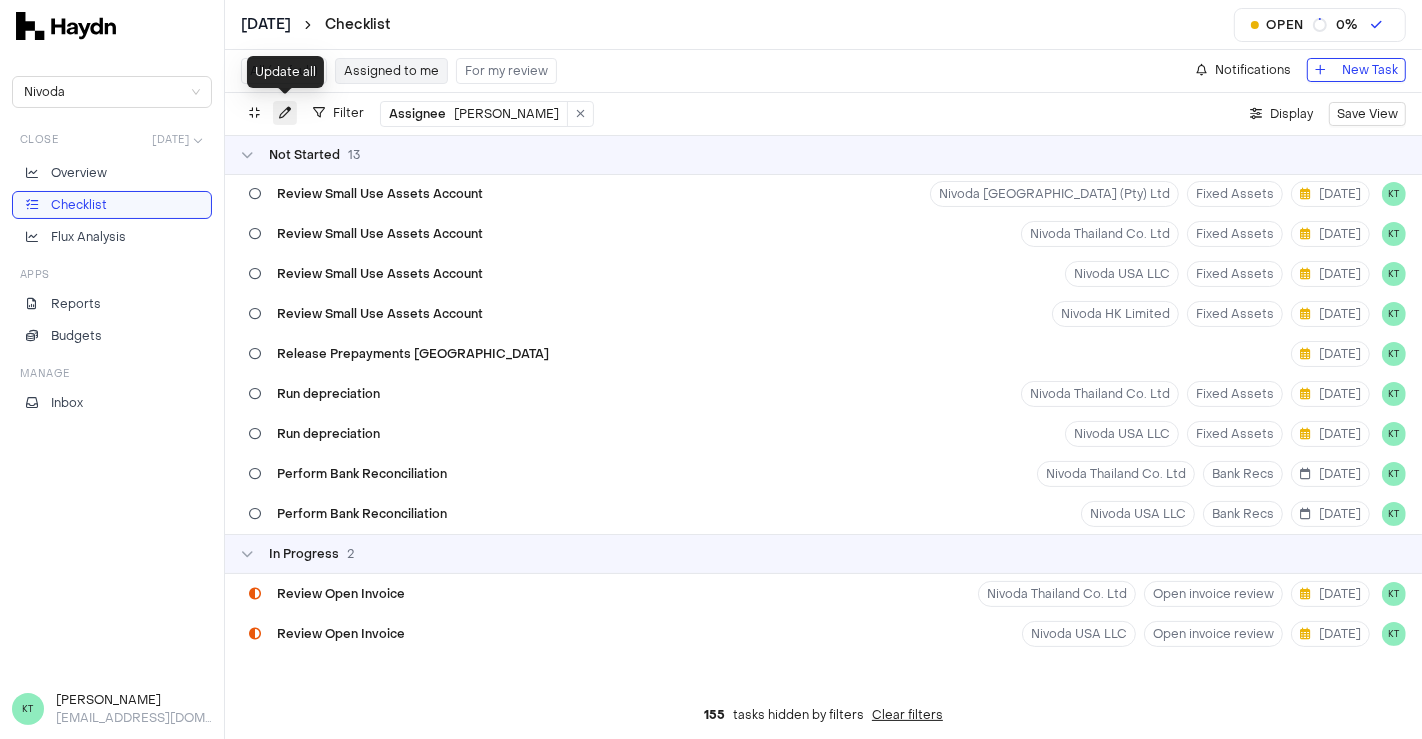click at bounding box center (285, 113) 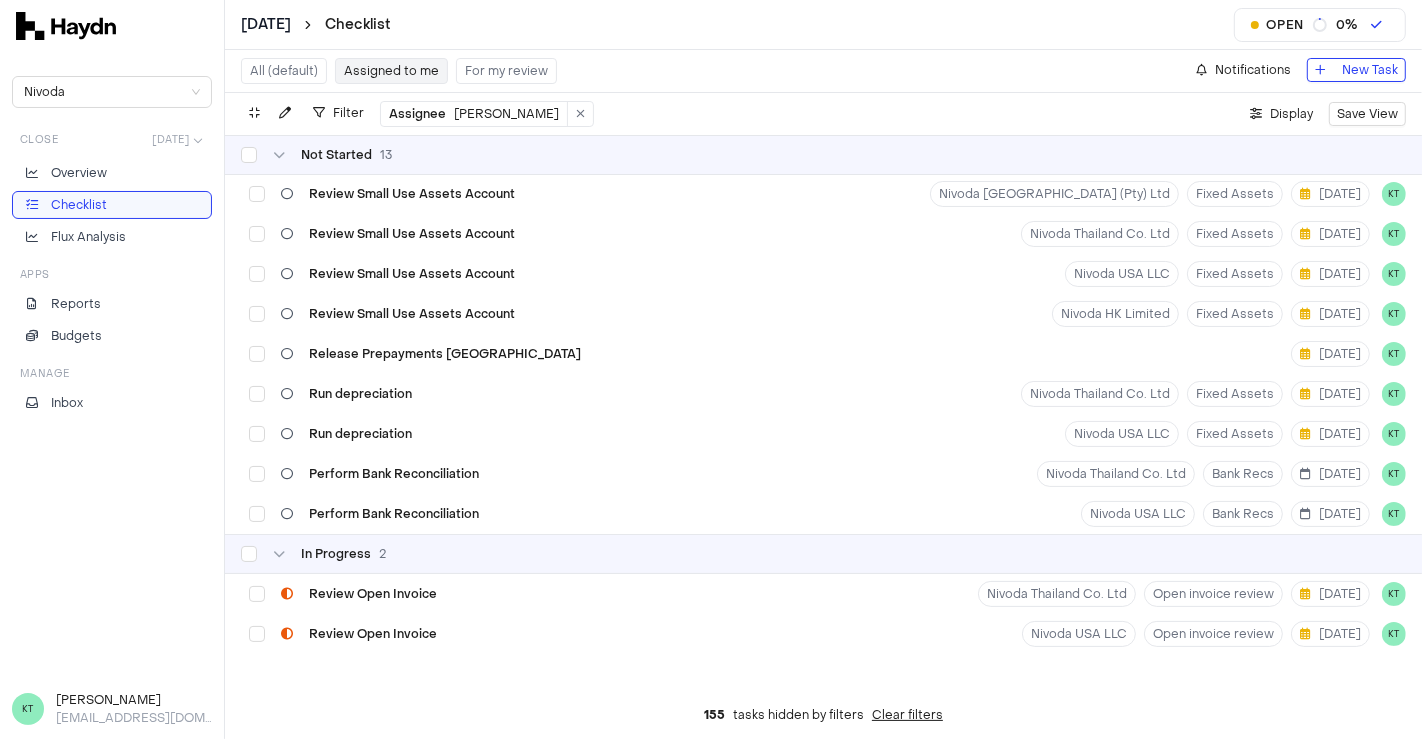 click on "Filter Assignee [PERSON_NAME] . Display Save View" at bounding box center [823, 114] 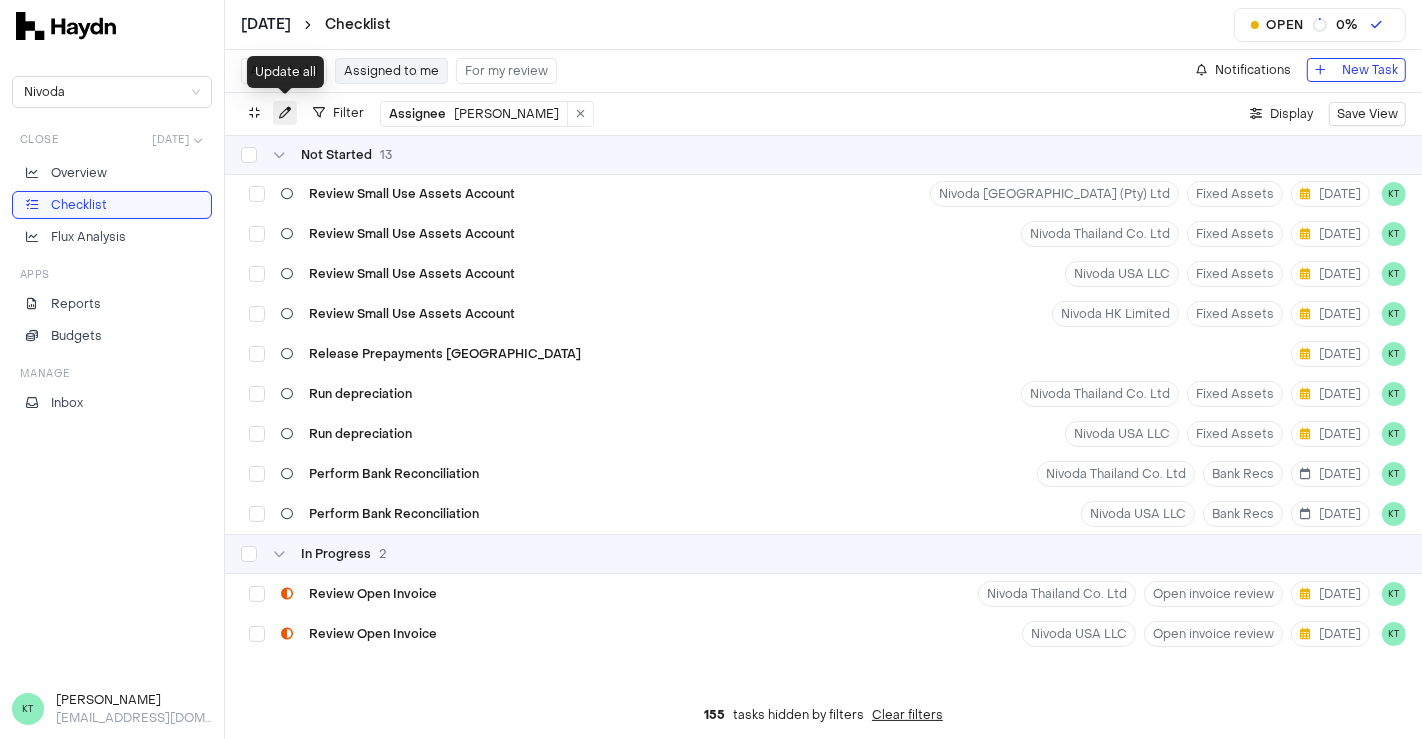 click at bounding box center (285, 113) 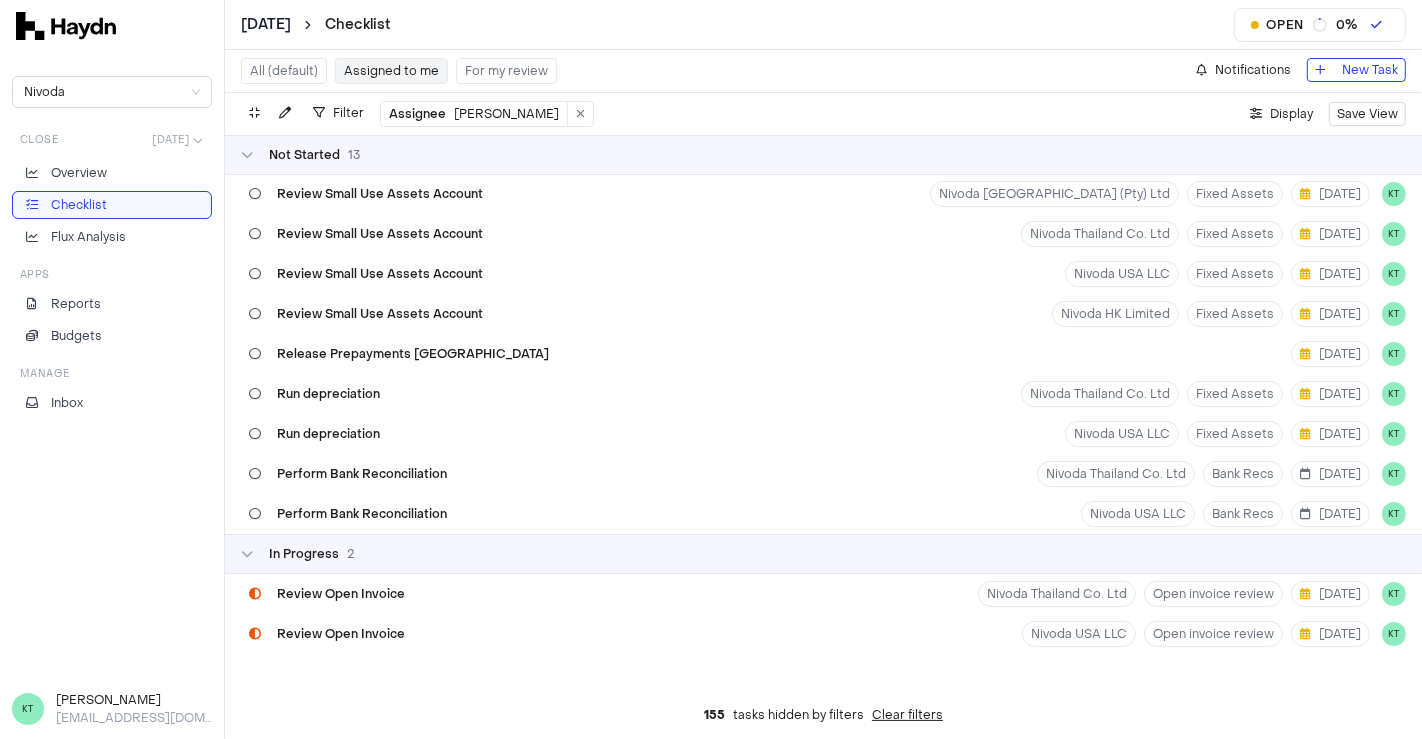 type 